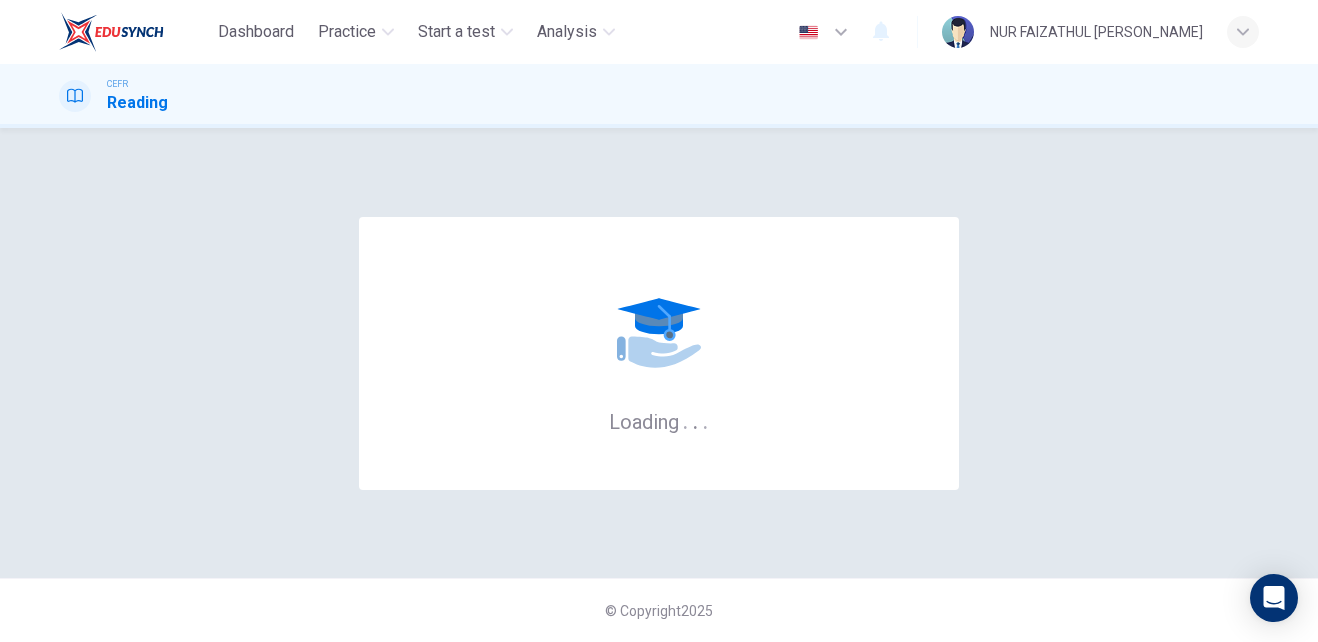 scroll, scrollTop: 0, scrollLeft: 0, axis: both 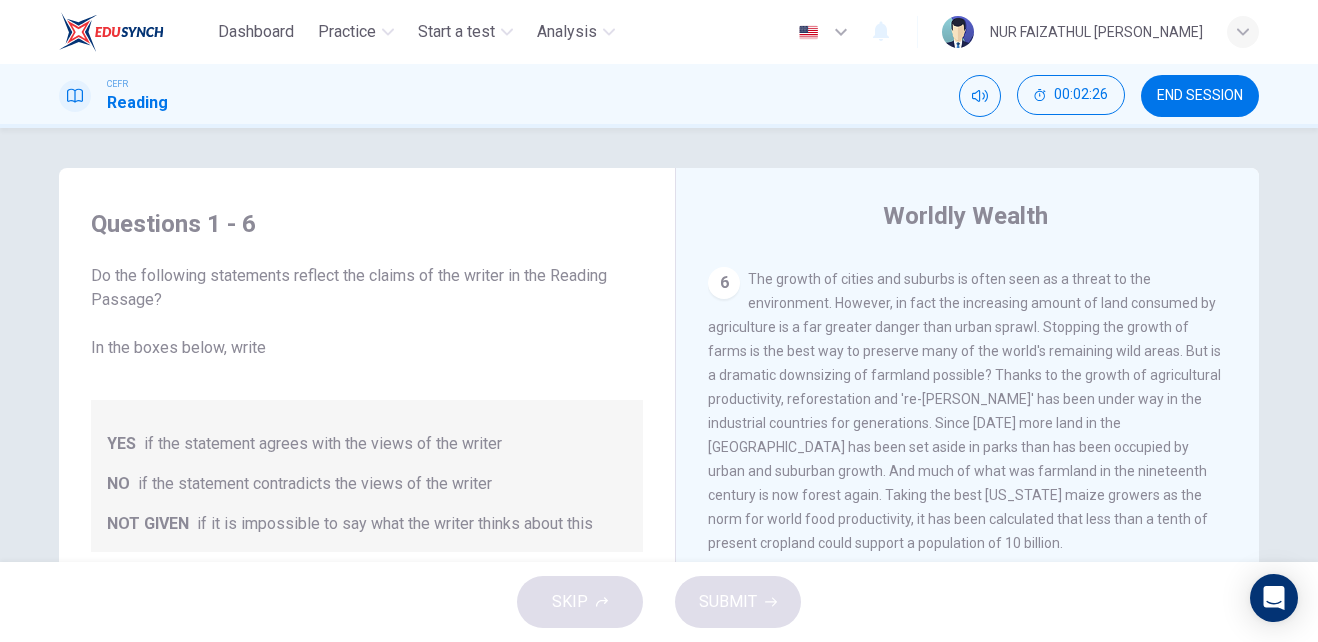 click on "The growth of cities and suburbs is often seen as a threat to the environment. However, in fact the increasing amount of land consumed by agriculture is a far greater danger than urban sprawl. Stopping the growth of farms is the best way to preserve many of the world's remaining wild areas. But is a dramatic downsizing of farmland possible? Thanks to the growth of  agricultural productivity, reforestation and 're-wilding' has been under way in the industrial countries for generations. Since 1950 more land in the US has been set aside in parks than has been occupied by urban and suburban growth. And much of
what was farmland in the nineteenth century is now forest again. Taking the best Iowa maize growers as the norm for world food productivity, it has been calculated that less than a tenth of present cropland could support a population of 10 billion." at bounding box center [964, 411] 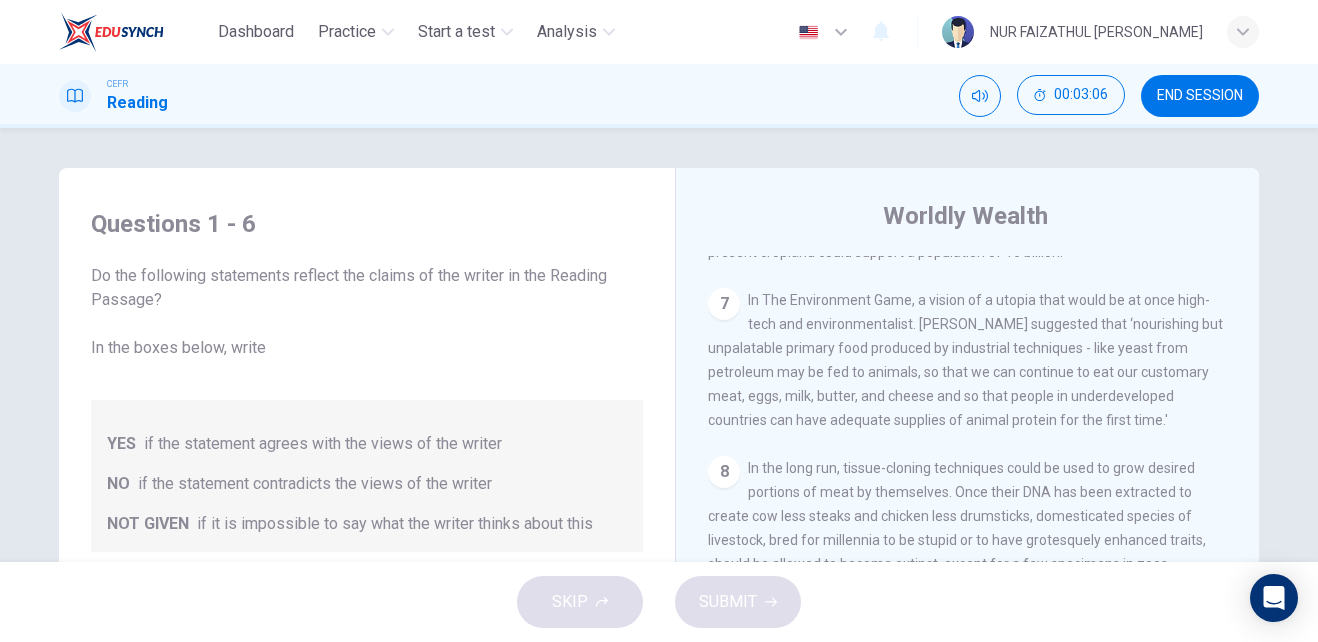 scroll, scrollTop: 1543, scrollLeft: 0, axis: vertical 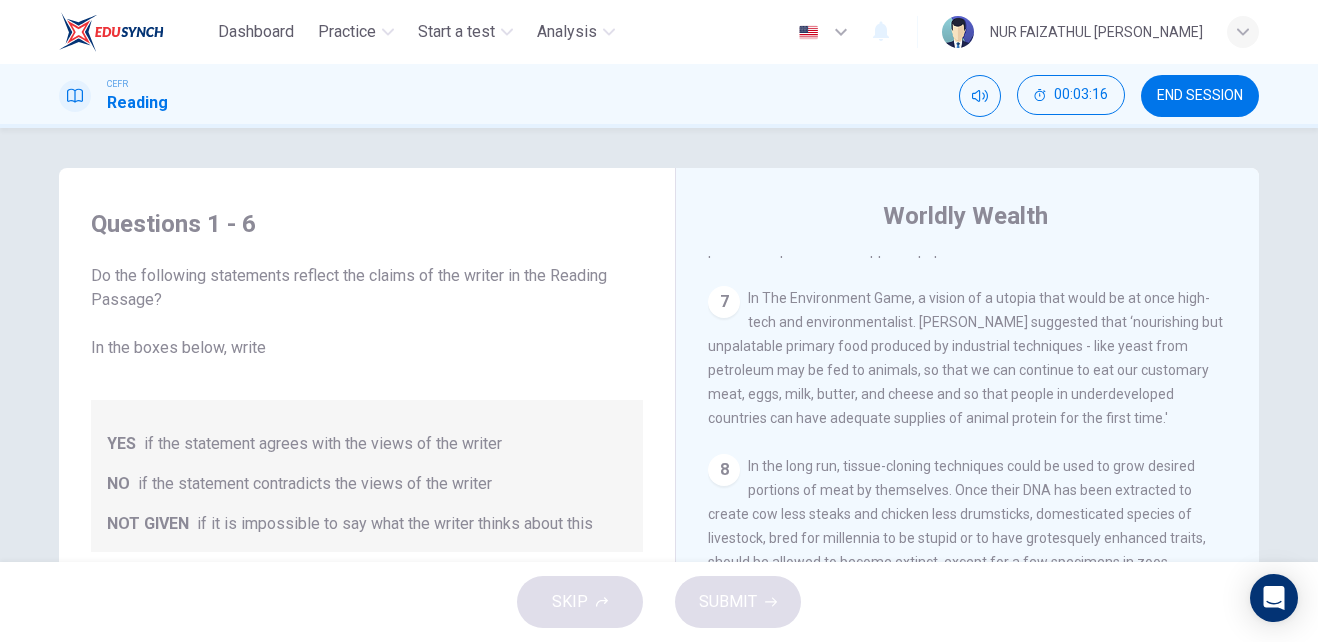 click on "END SESSION" at bounding box center (1200, 96) 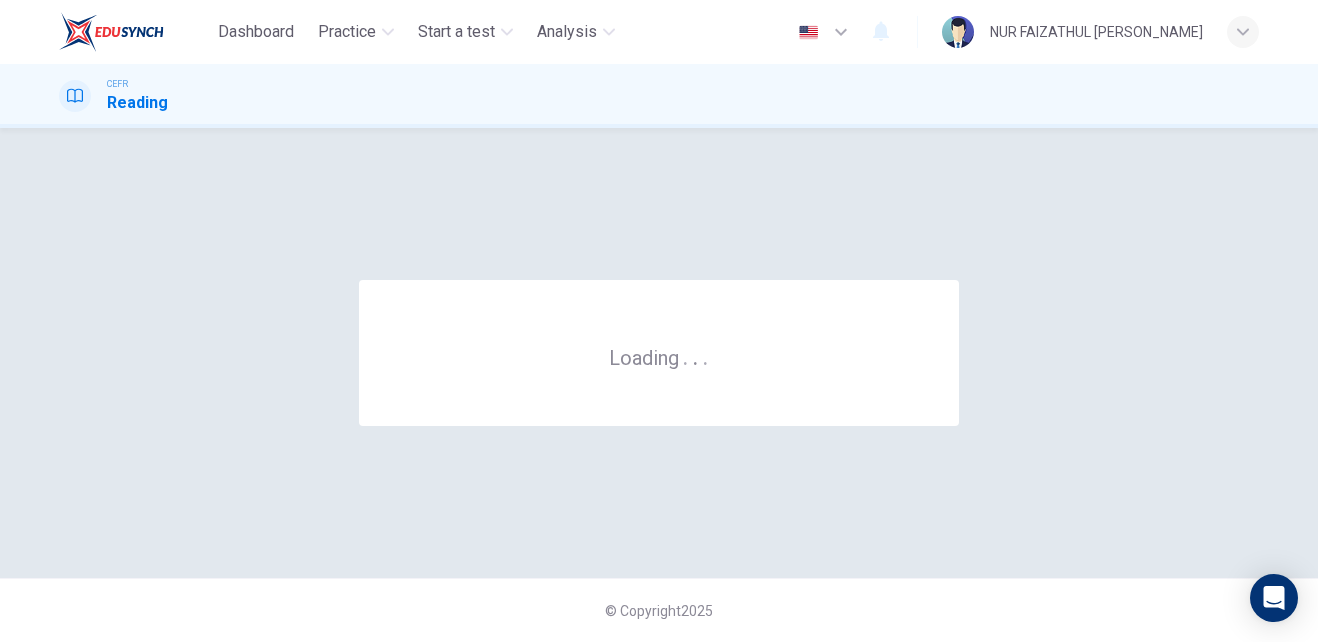 scroll, scrollTop: 0, scrollLeft: 0, axis: both 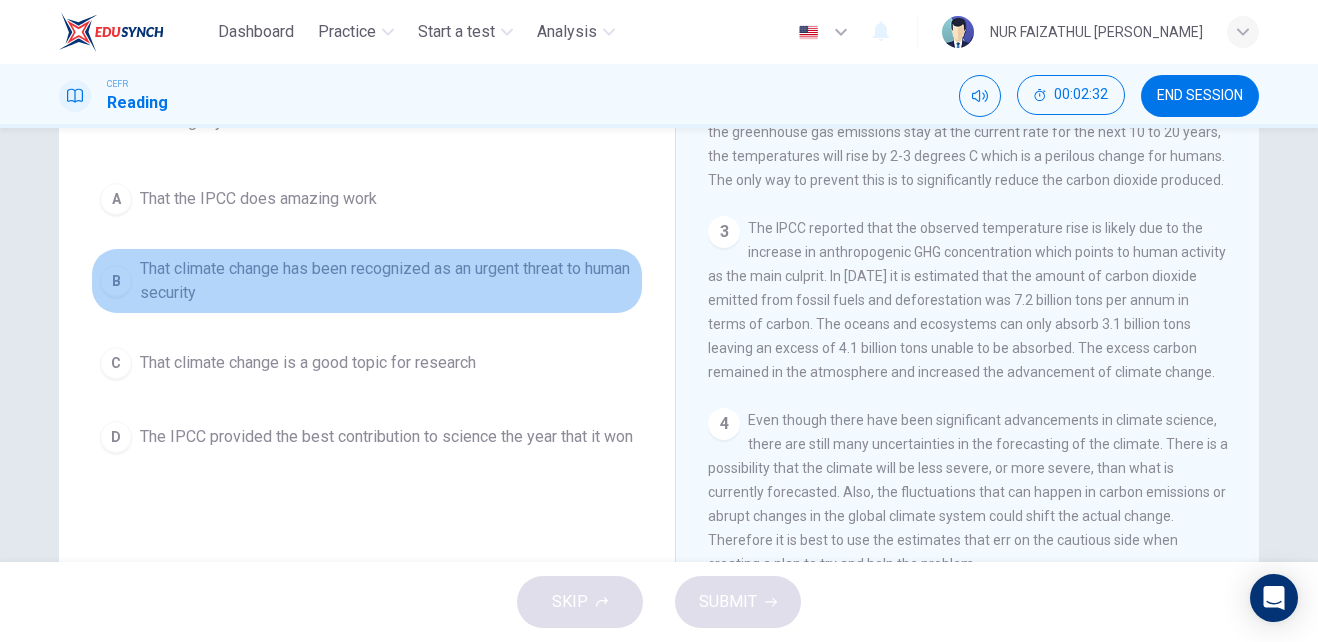 click on "B" at bounding box center [116, 281] 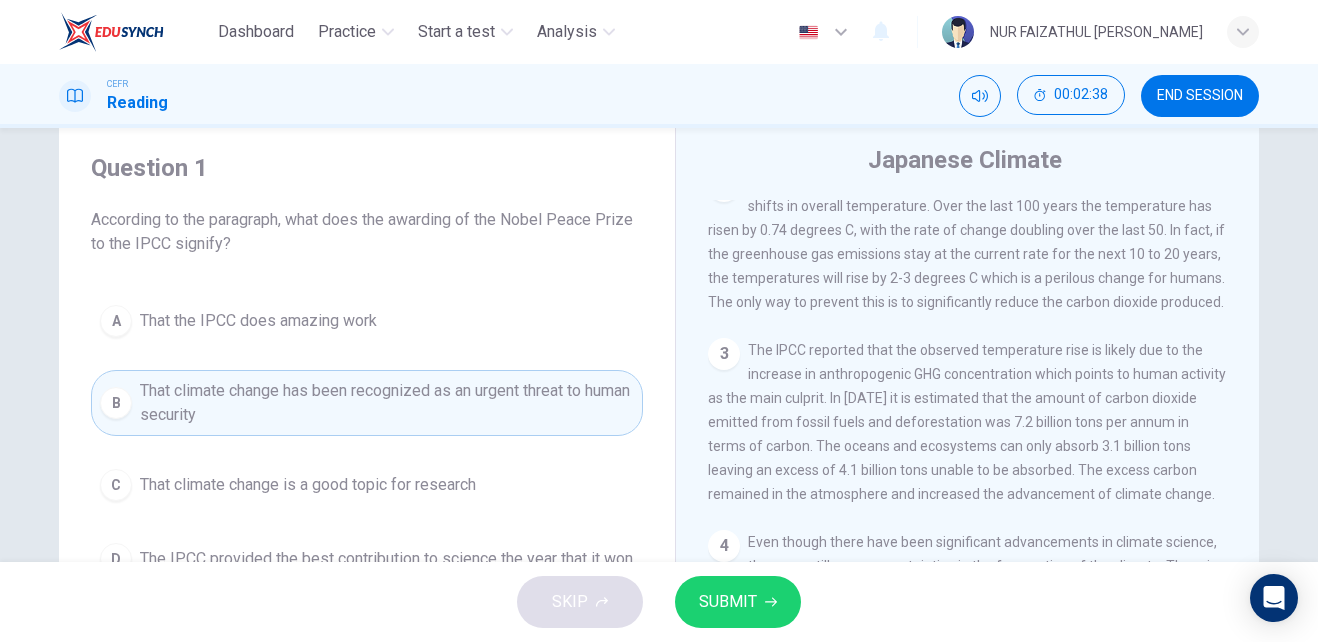 scroll, scrollTop: 54, scrollLeft: 0, axis: vertical 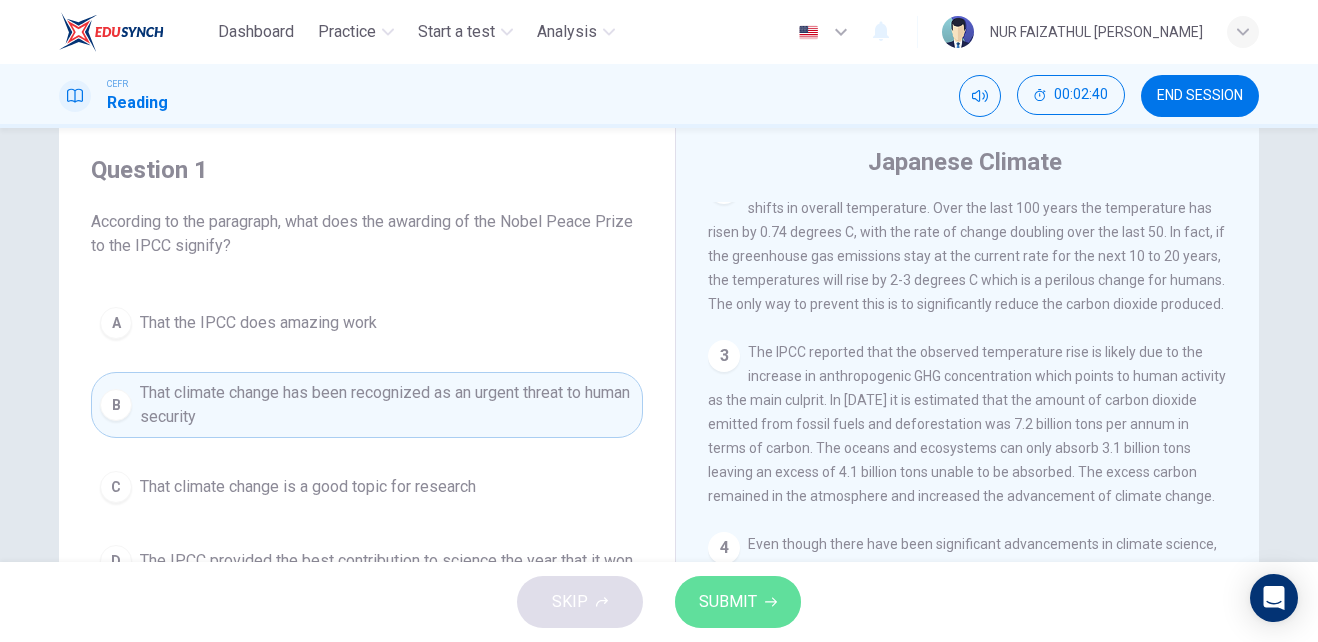 click on "SUBMIT" at bounding box center (738, 602) 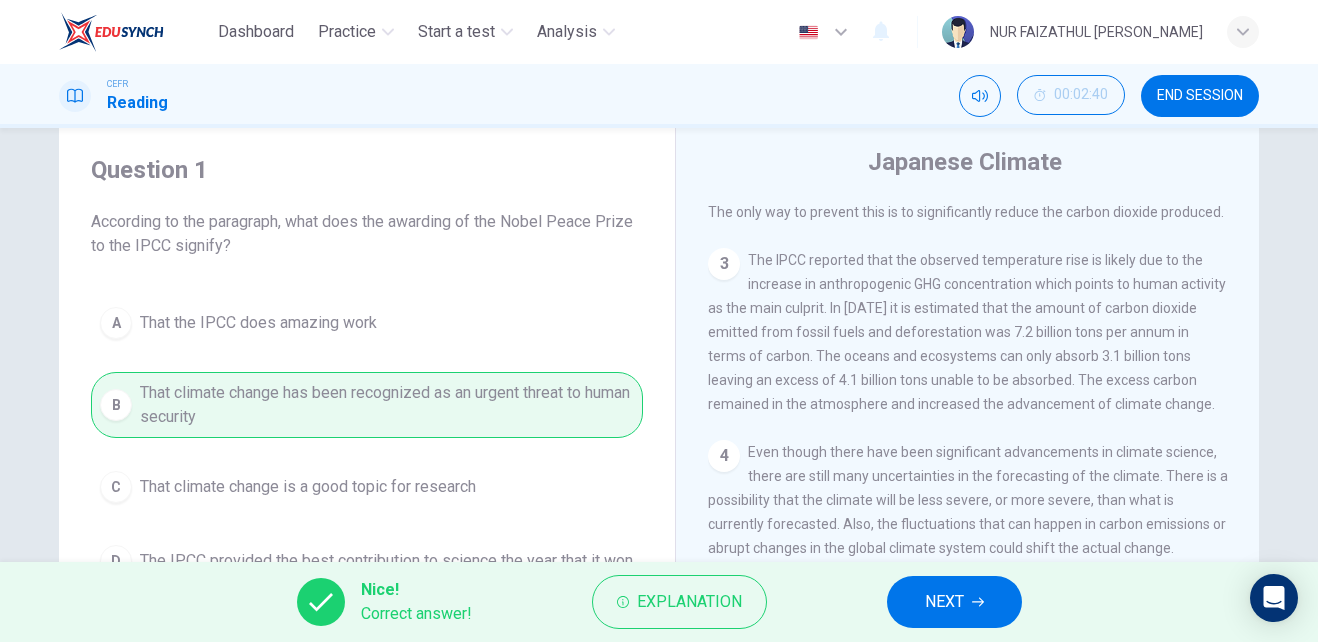 scroll, scrollTop: 315, scrollLeft: 0, axis: vertical 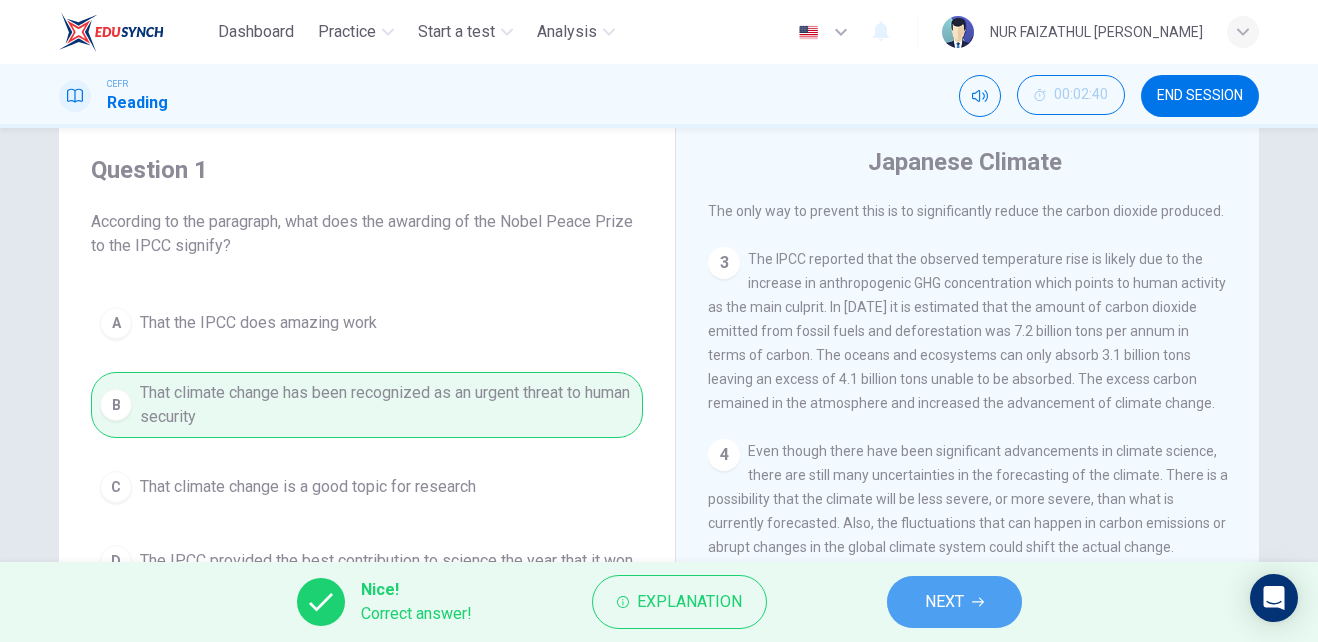 click on "NEXT" at bounding box center [944, 602] 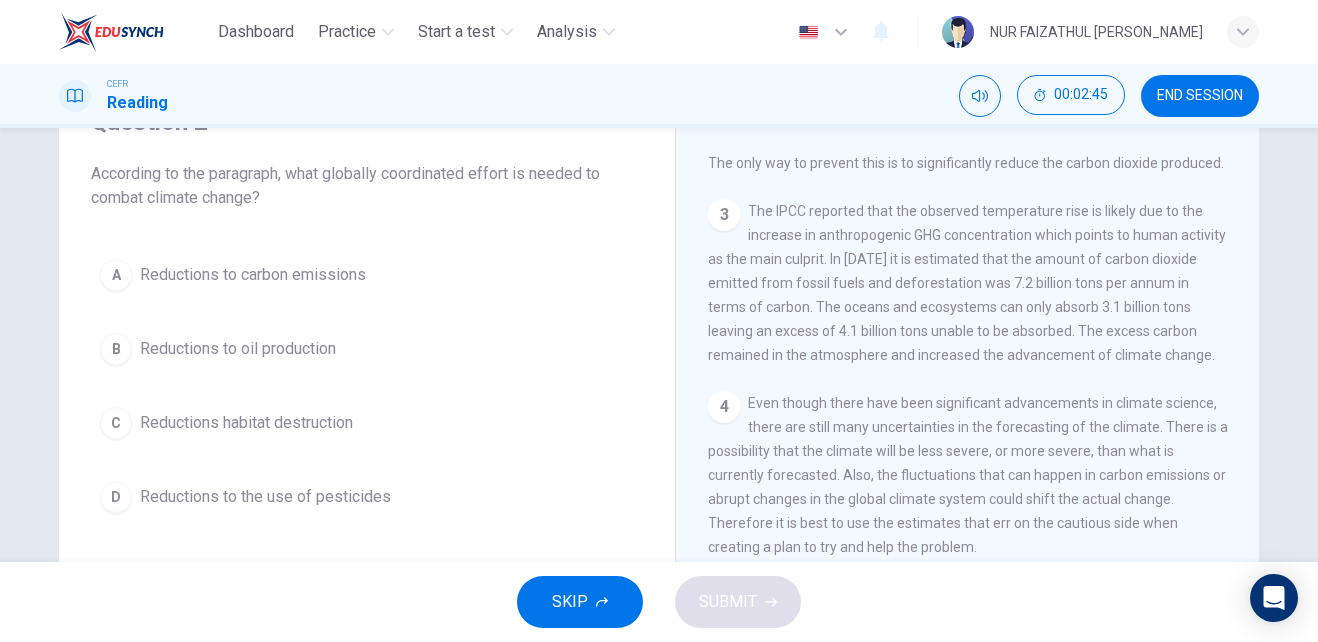 scroll, scrollTop: 105, scrollLeft: 0, axis: vertical 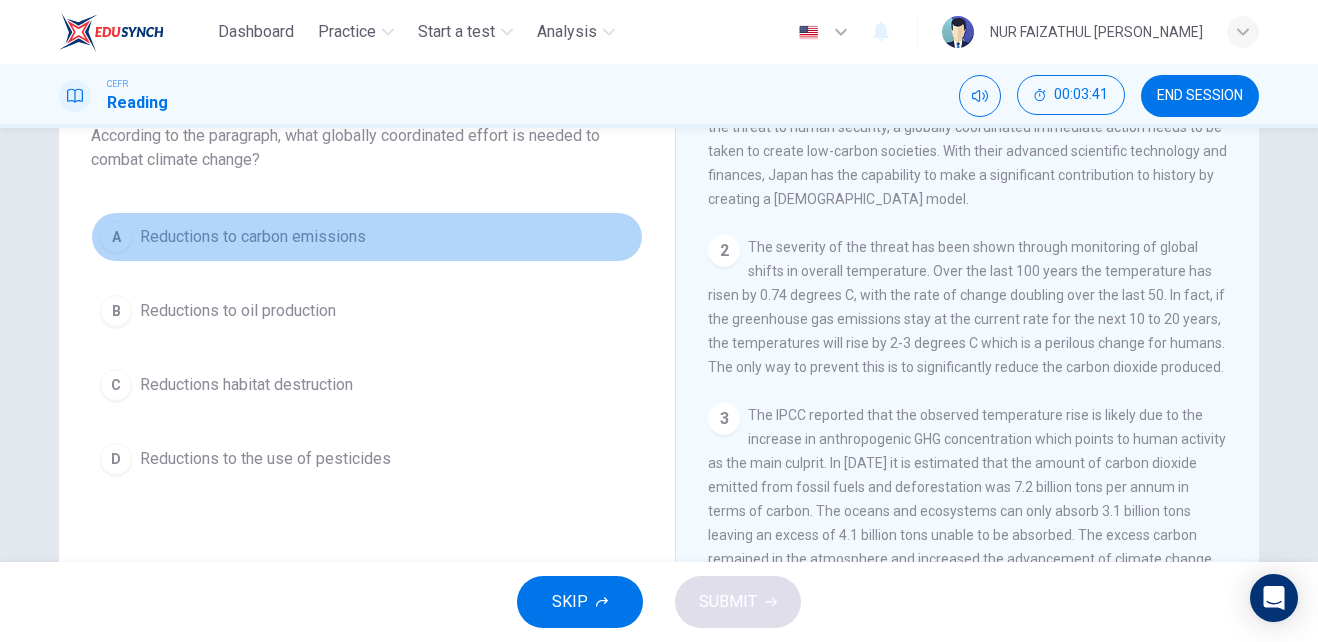 click on "A" at bounding box center (116, 237) 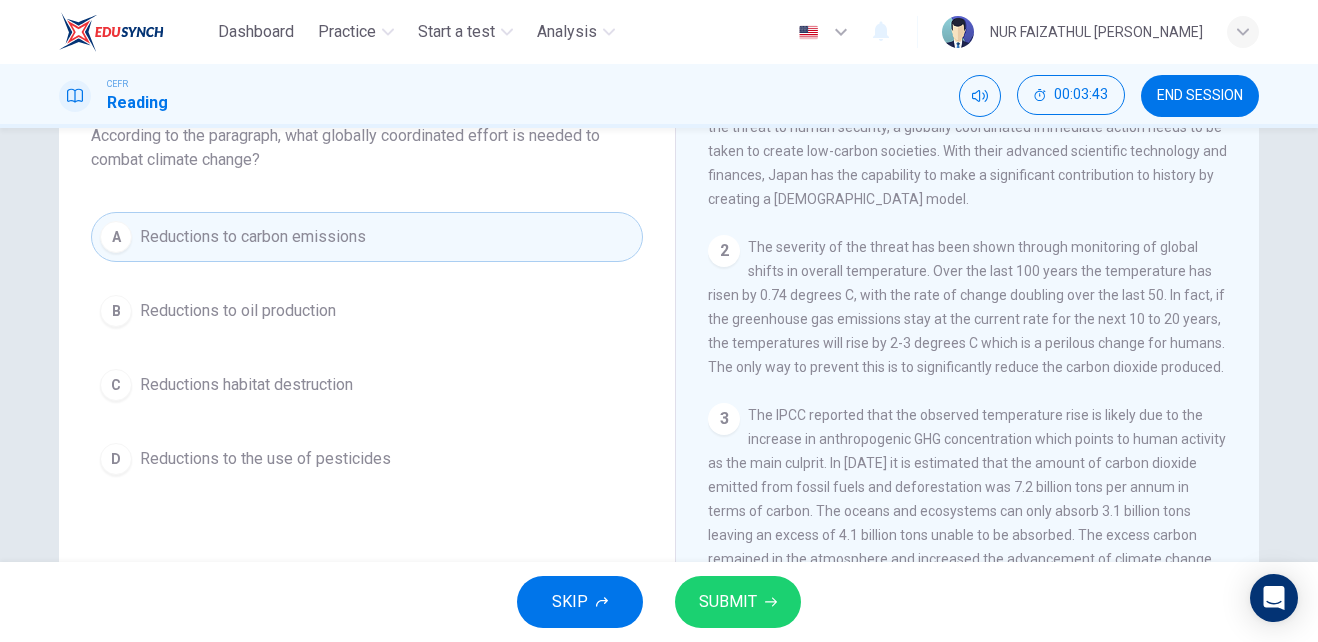 click on "SUBMIT" at bounding box center [738, 602] 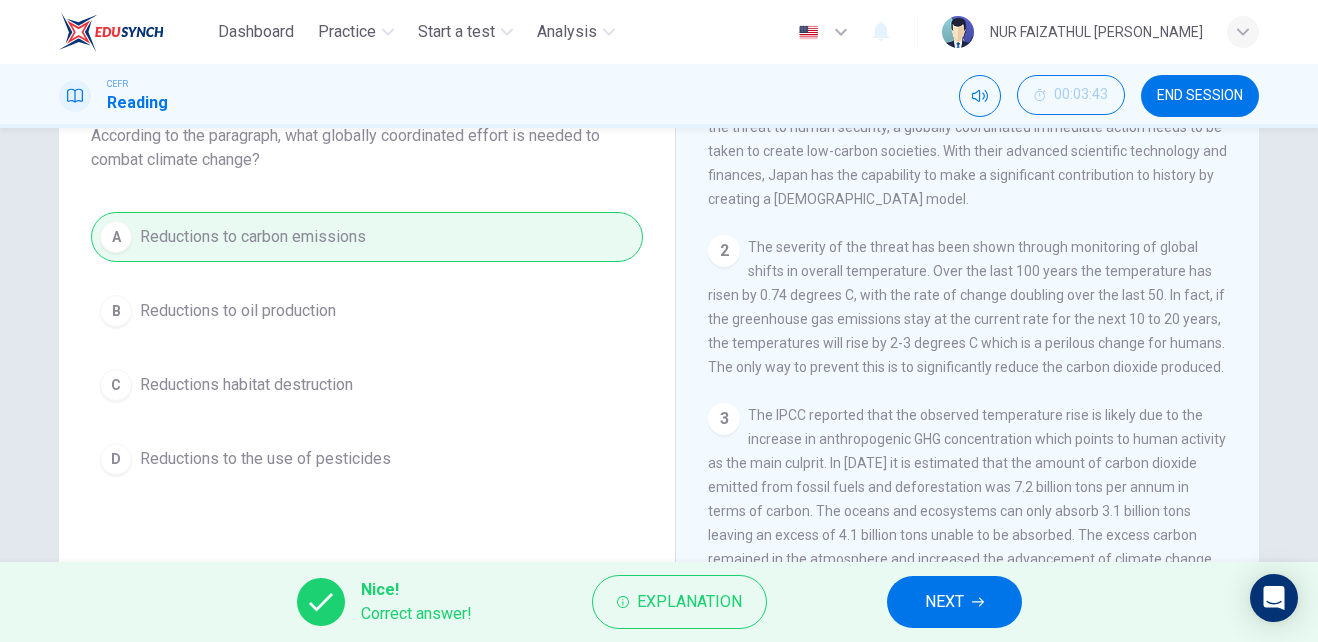 click on "NEXT" at bounding box center [954, 602] 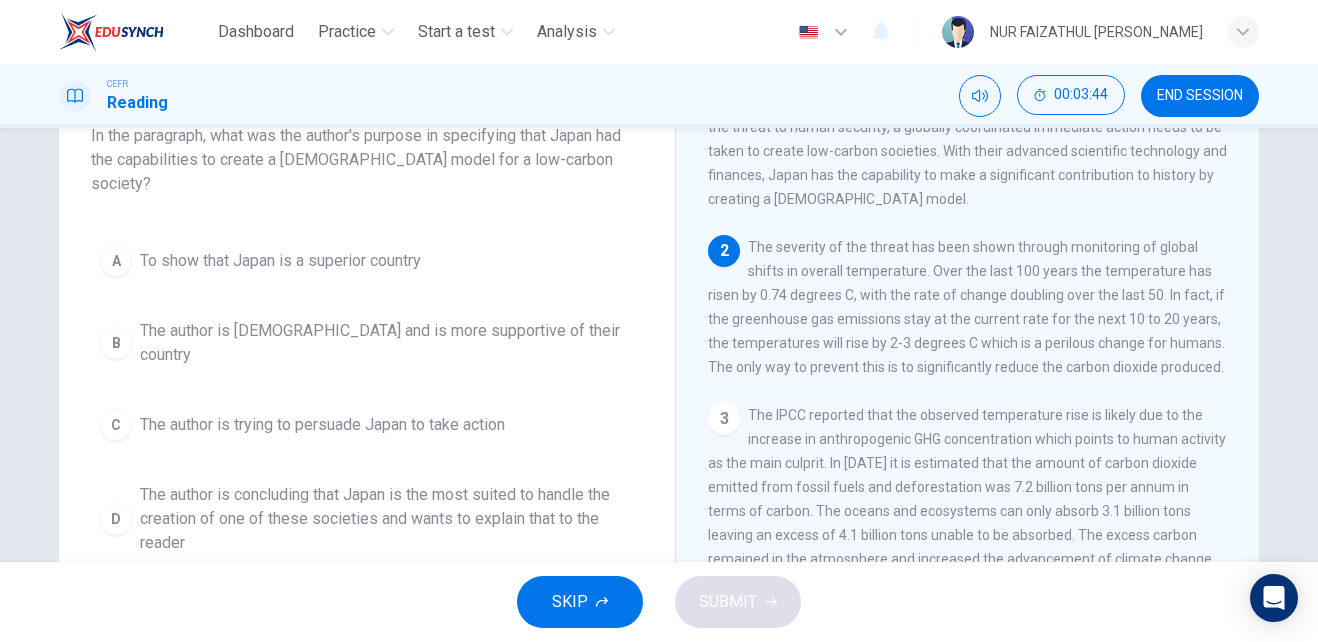 scroll, scrollTop: 0, scrollLeft: 0, axis: both 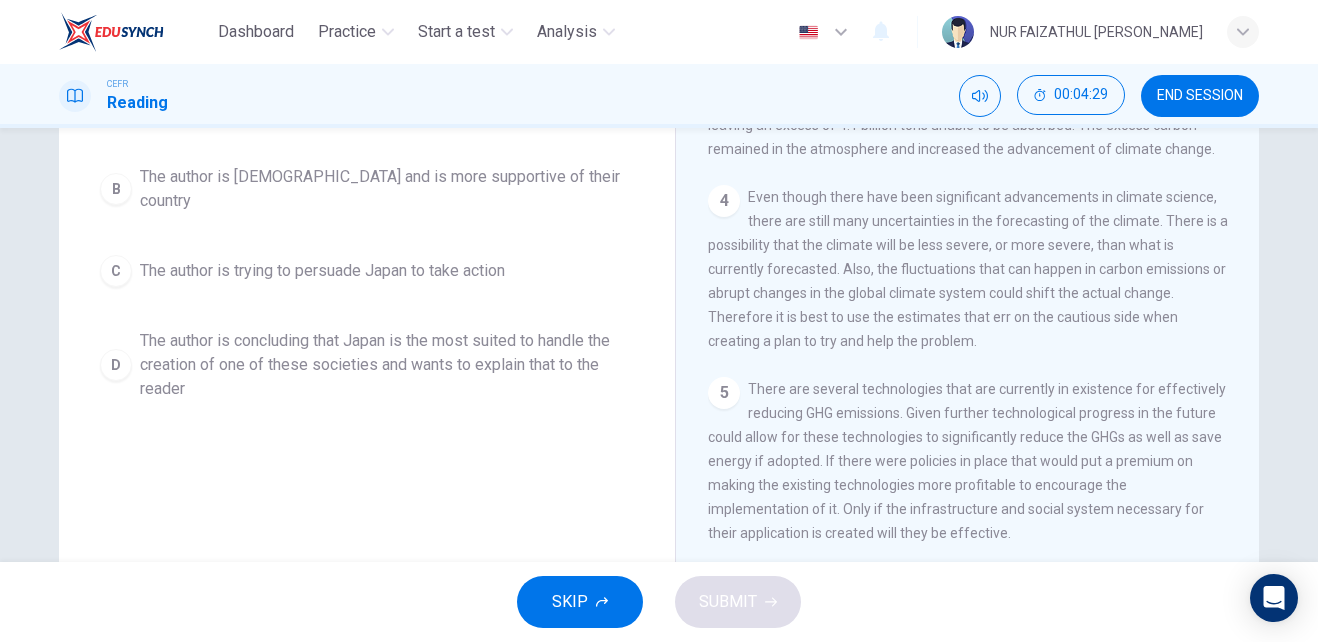 click on "D" at bounding box center [116, 365] 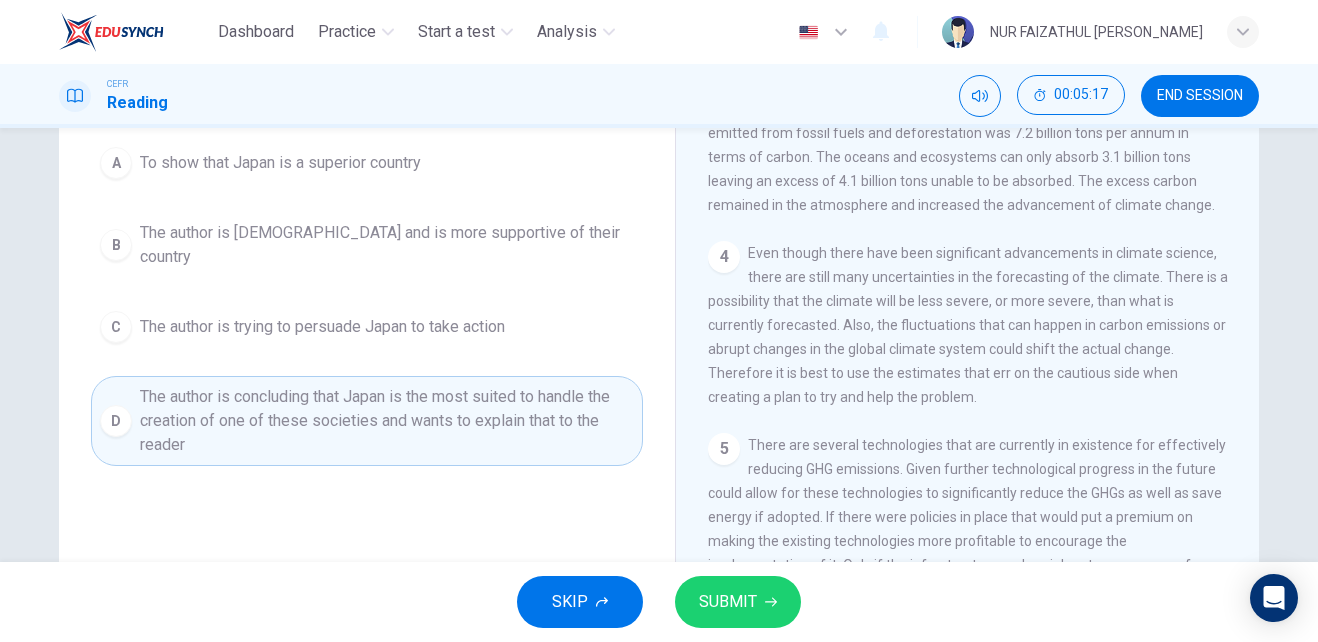 scroll, scrollTop: 240, scrollLeft: 0, axis: vertical 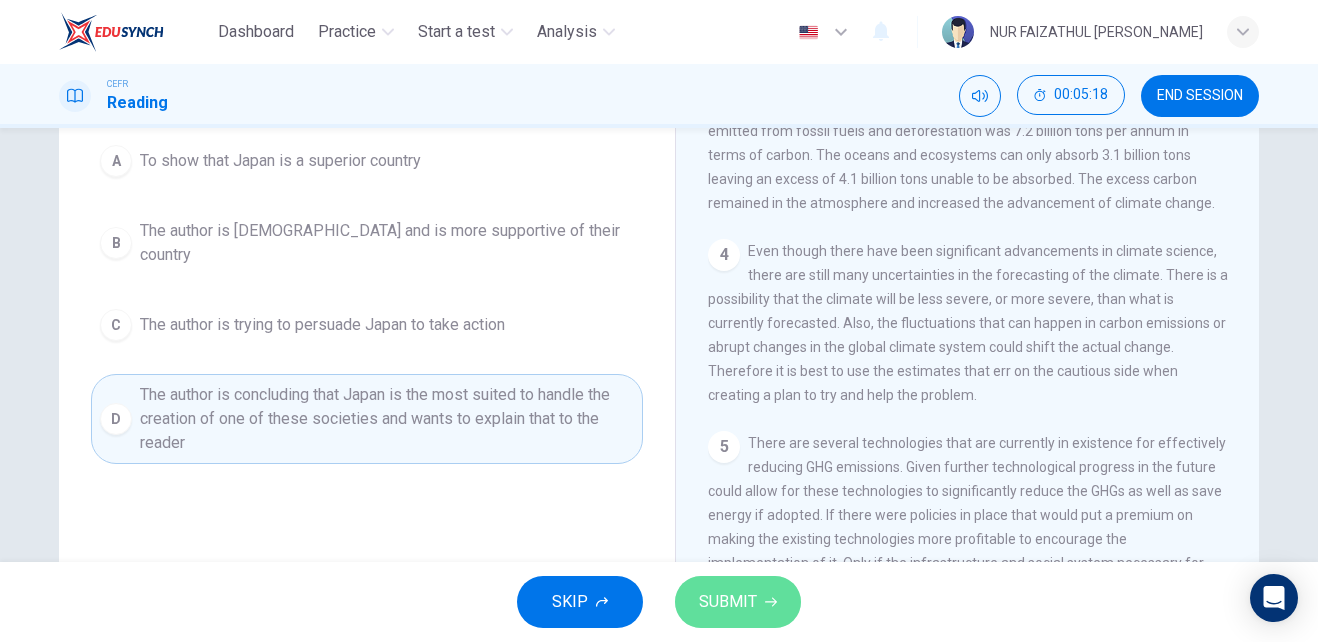 click on "SUBMIT" at bounding box center [738, 602] 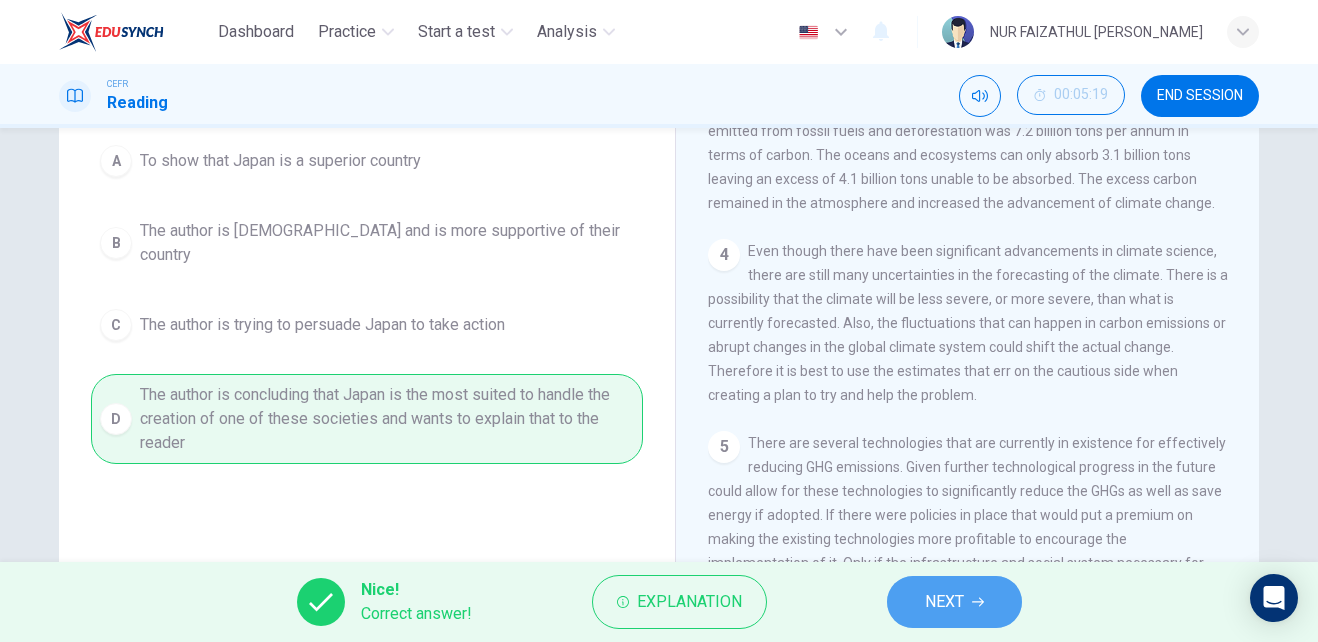 click on "NEXT" at bounding box center (954, 602) 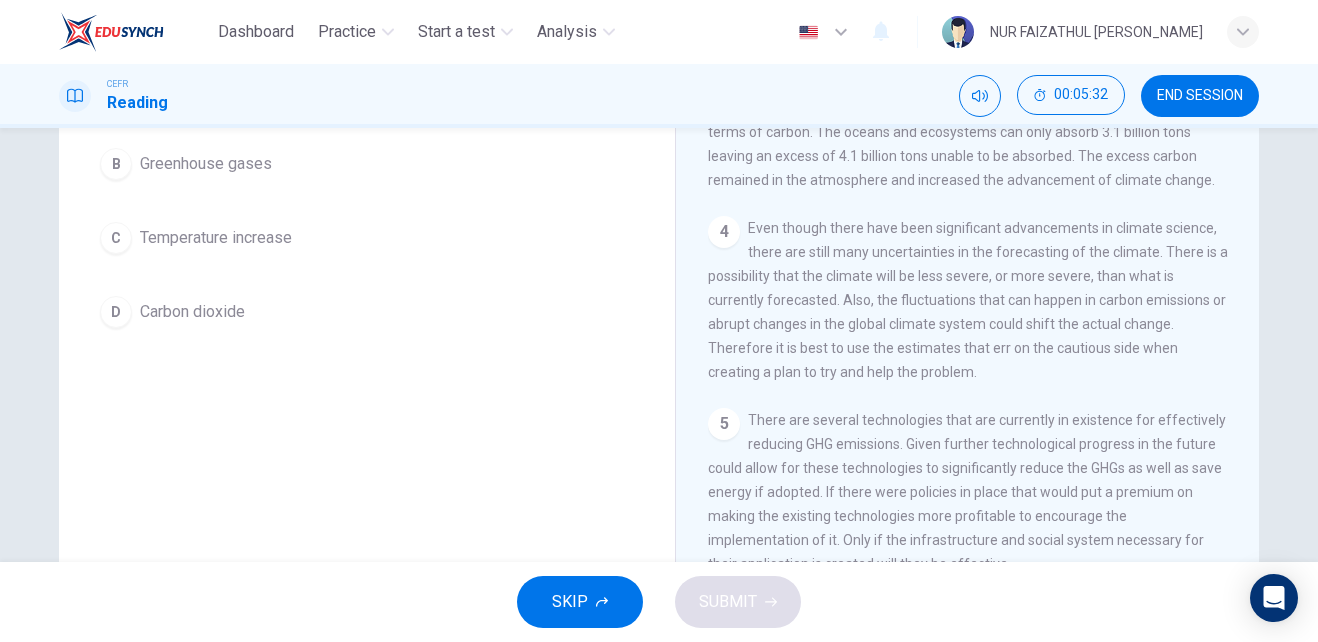 scroll, scrollTop: 341, scrollLeft: 0, axis: vertical 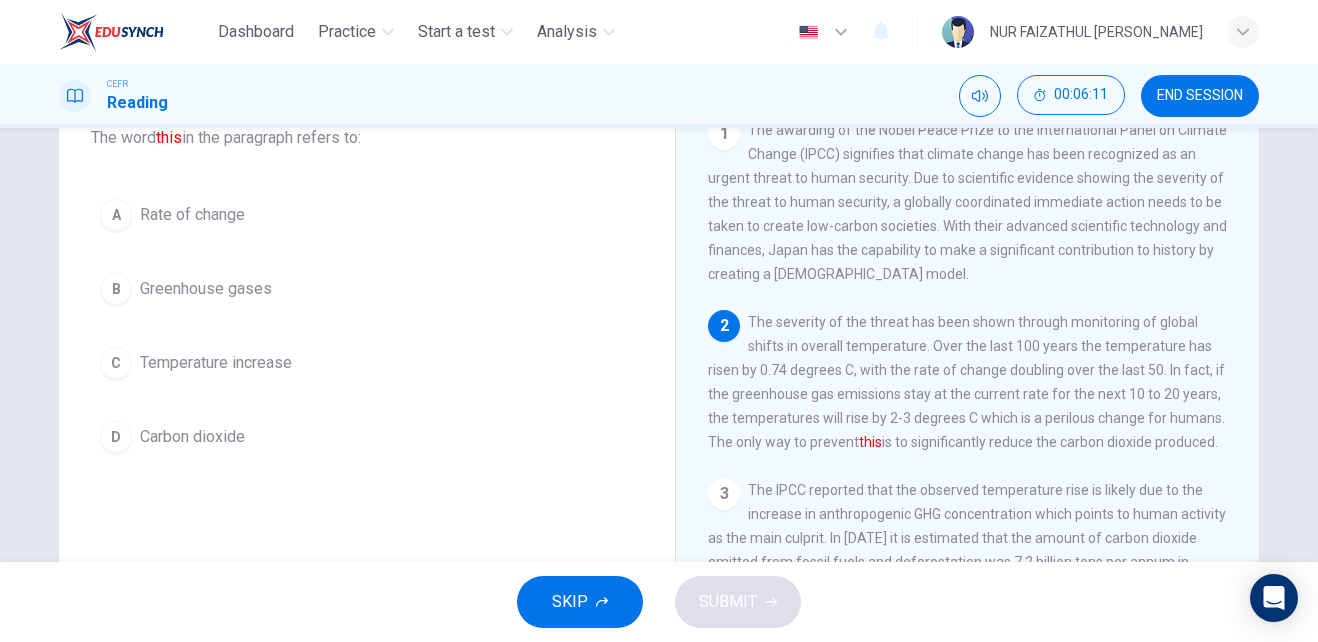 drag, startPoint x: 727, startPoint y: 360, endPoint x: 793, endPoint y: 357, distance: 66.068146 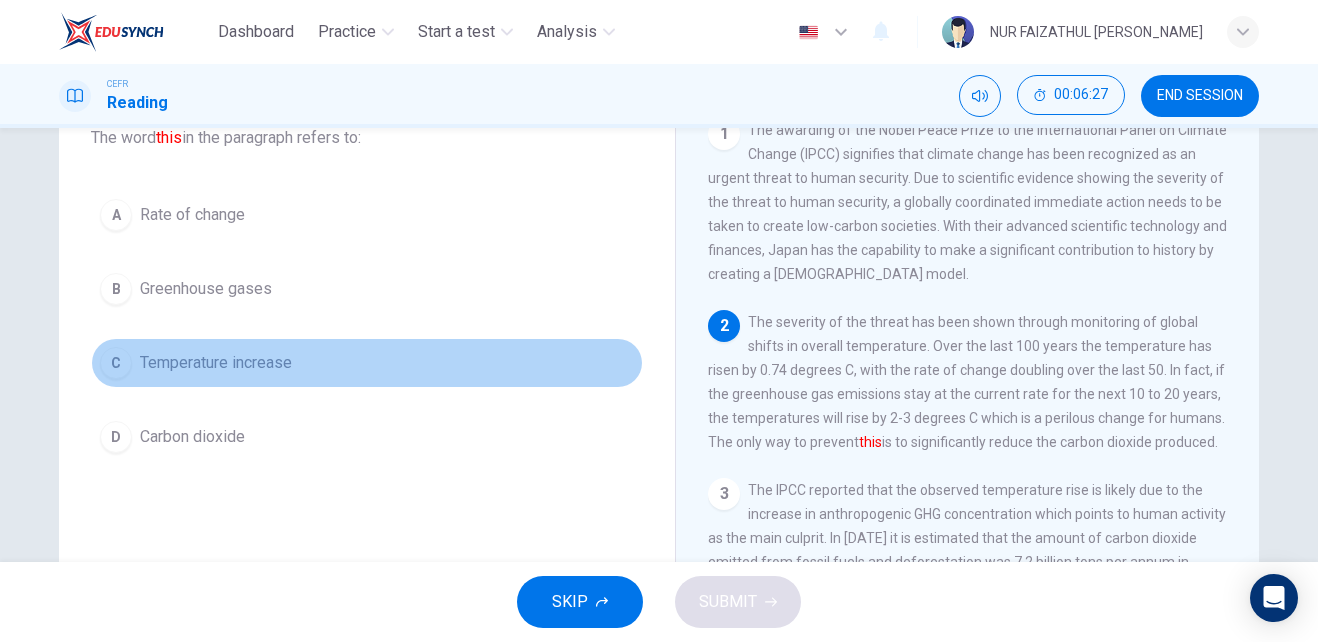 click on "C" at bounding box center [116, 363] 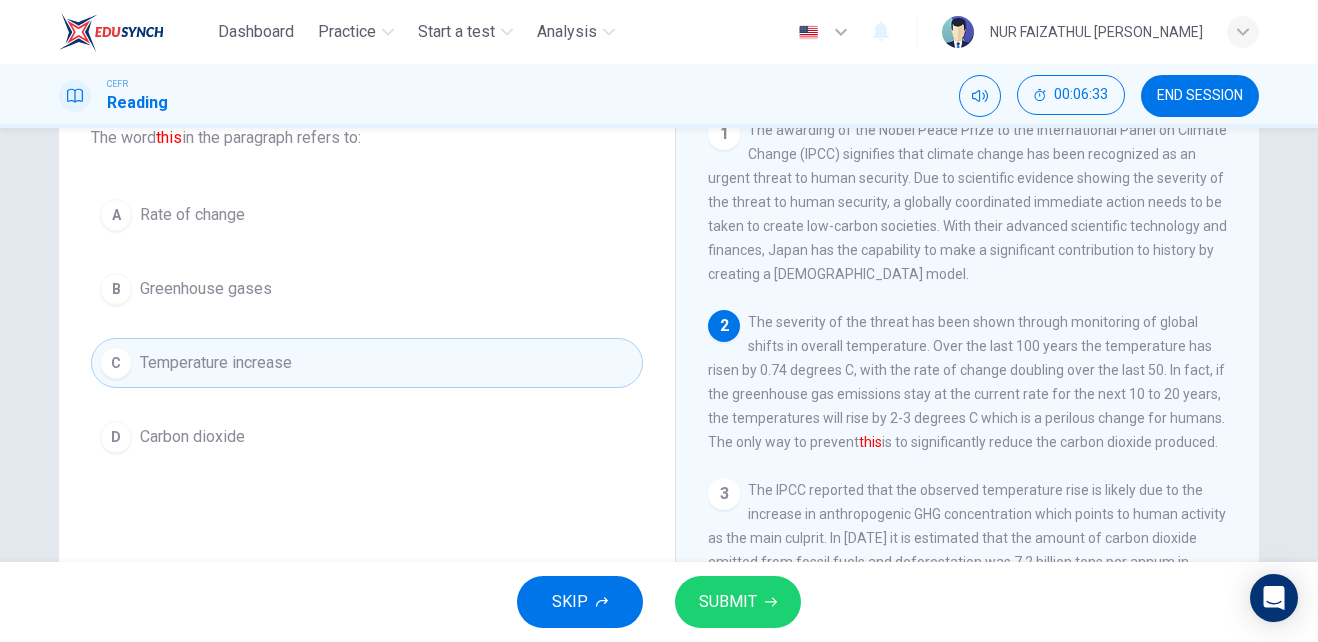 click on "SUBMIT" at bounding box center [728, 602] 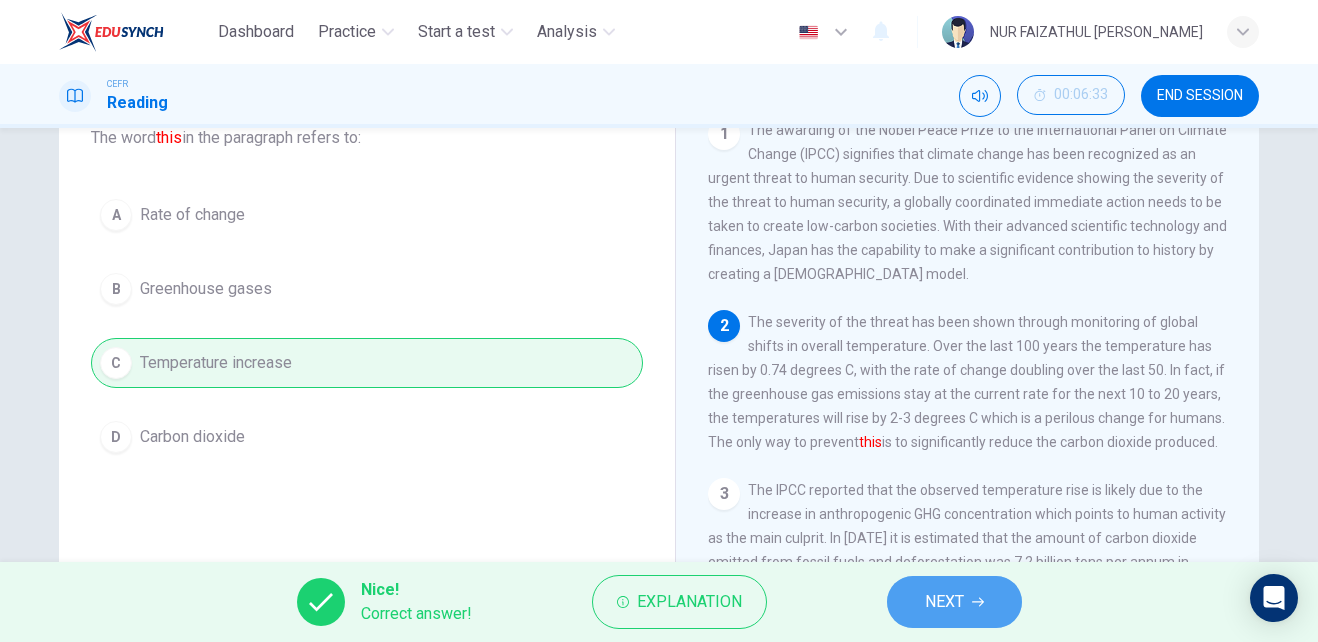 click on "NEXT" at bounding box center (954, 602) 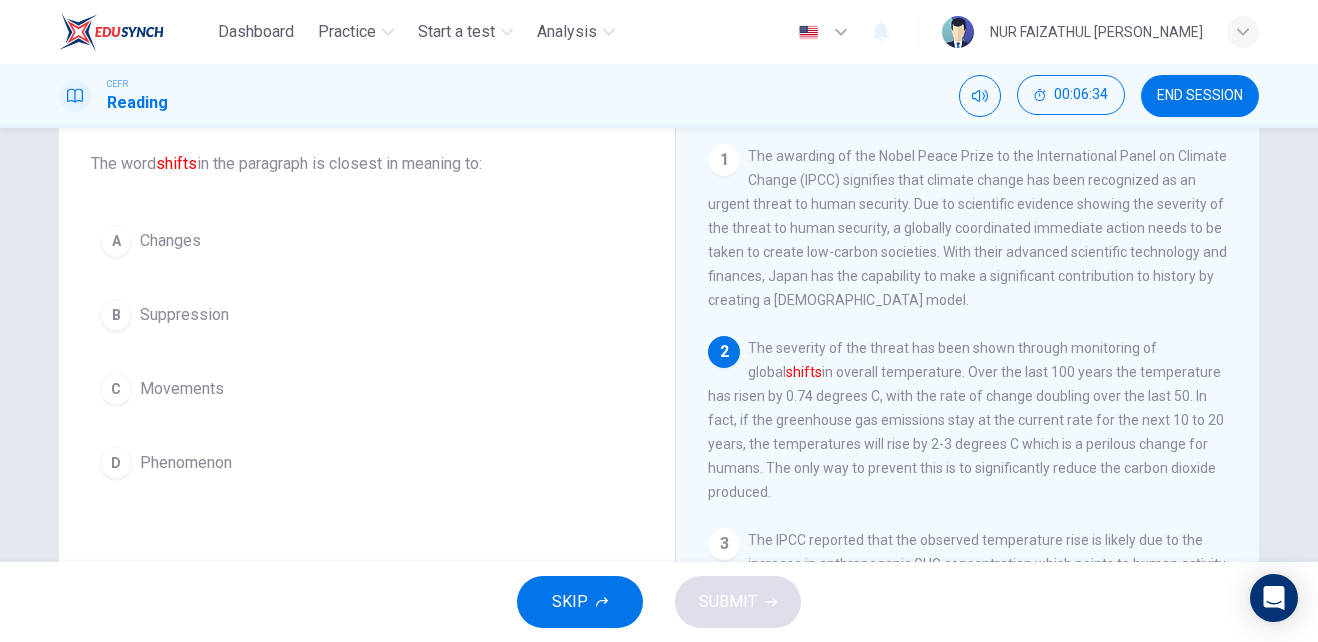 scroll, scrollTop: 111, scrollLeft: 0, axis: vertical 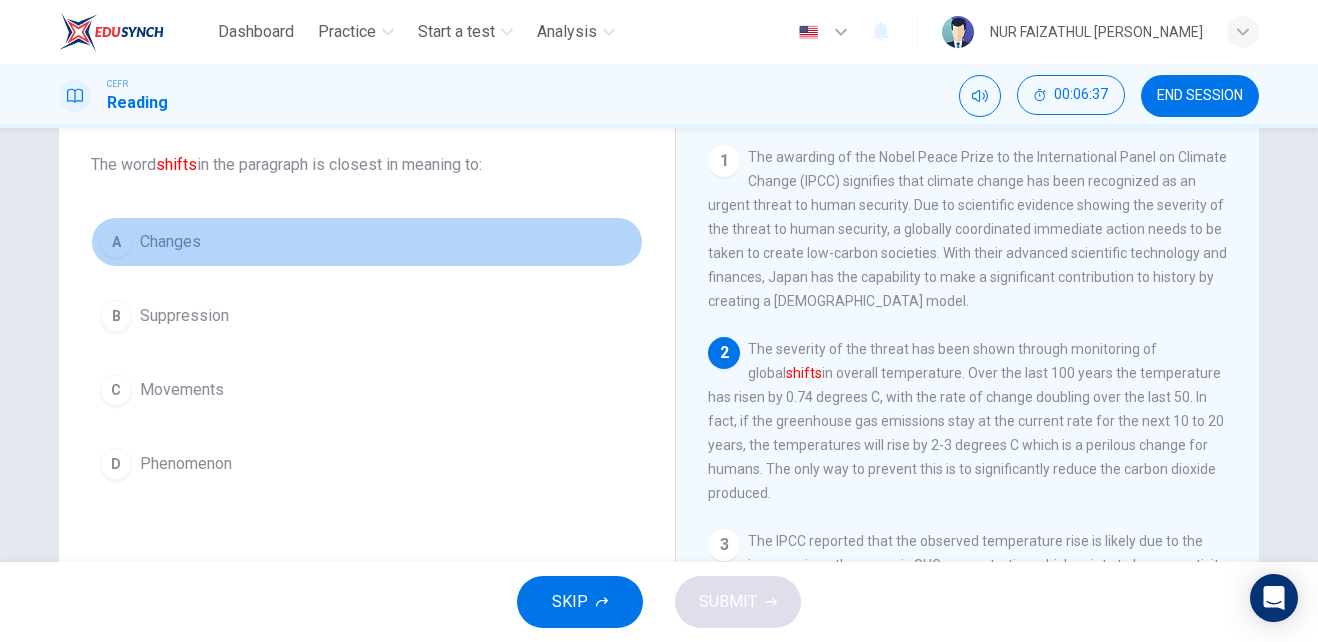 click on "A" at bounding box center [116, 242] 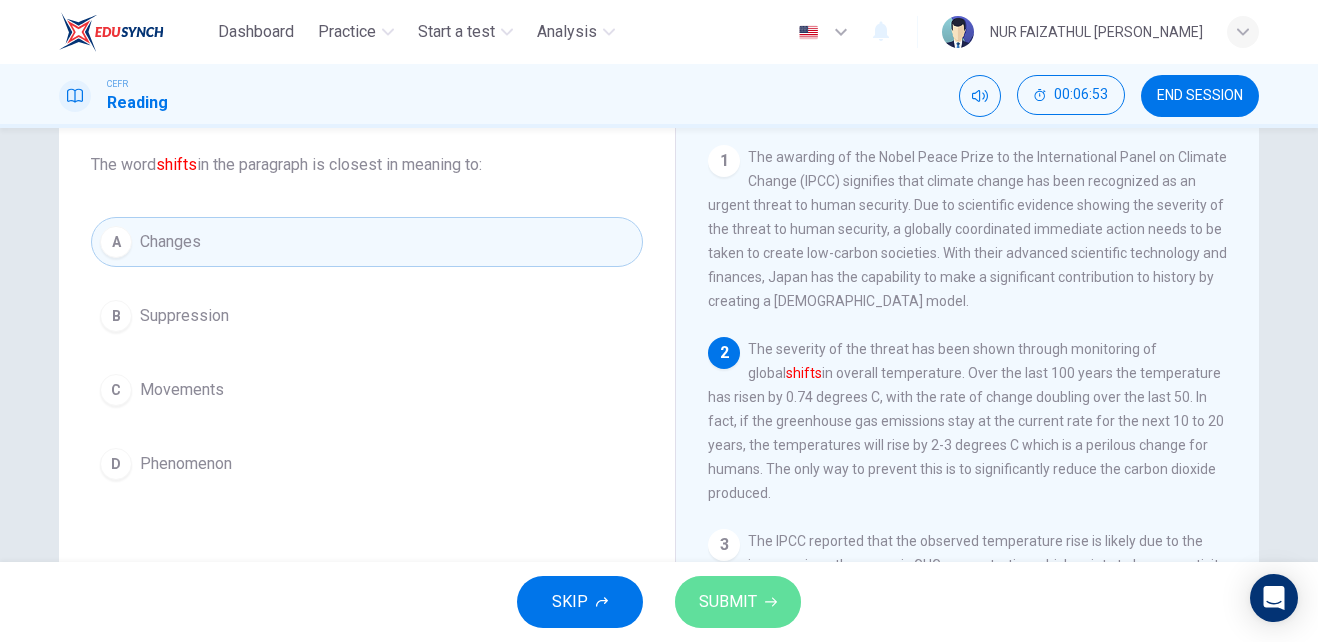 click on "SUBMIT" at bounding box center [728, 602] 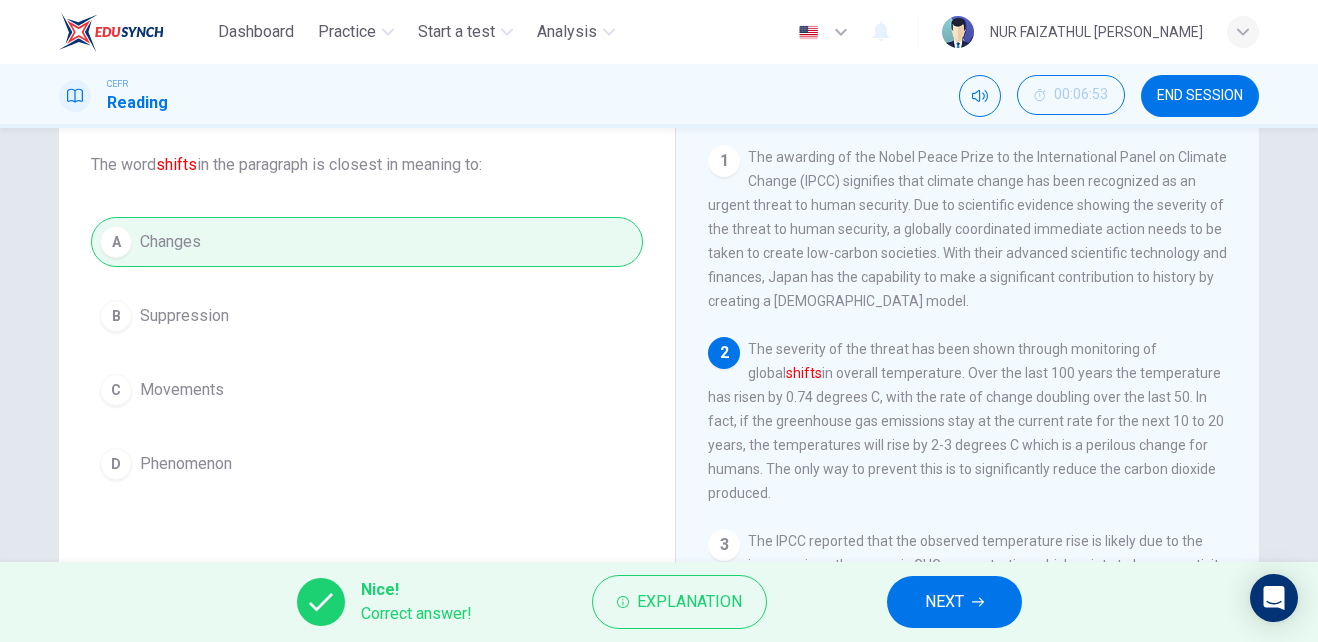 click 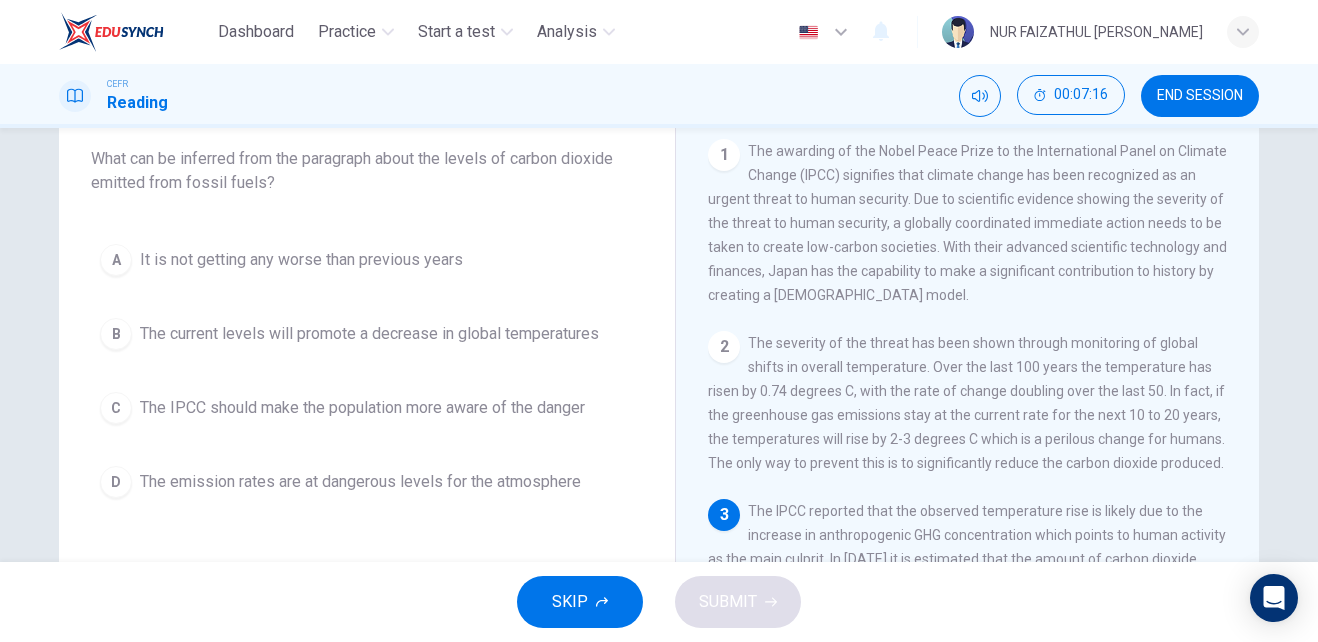 scroll, scrollTop: 118, scrollLeft: 0, axis: vertical 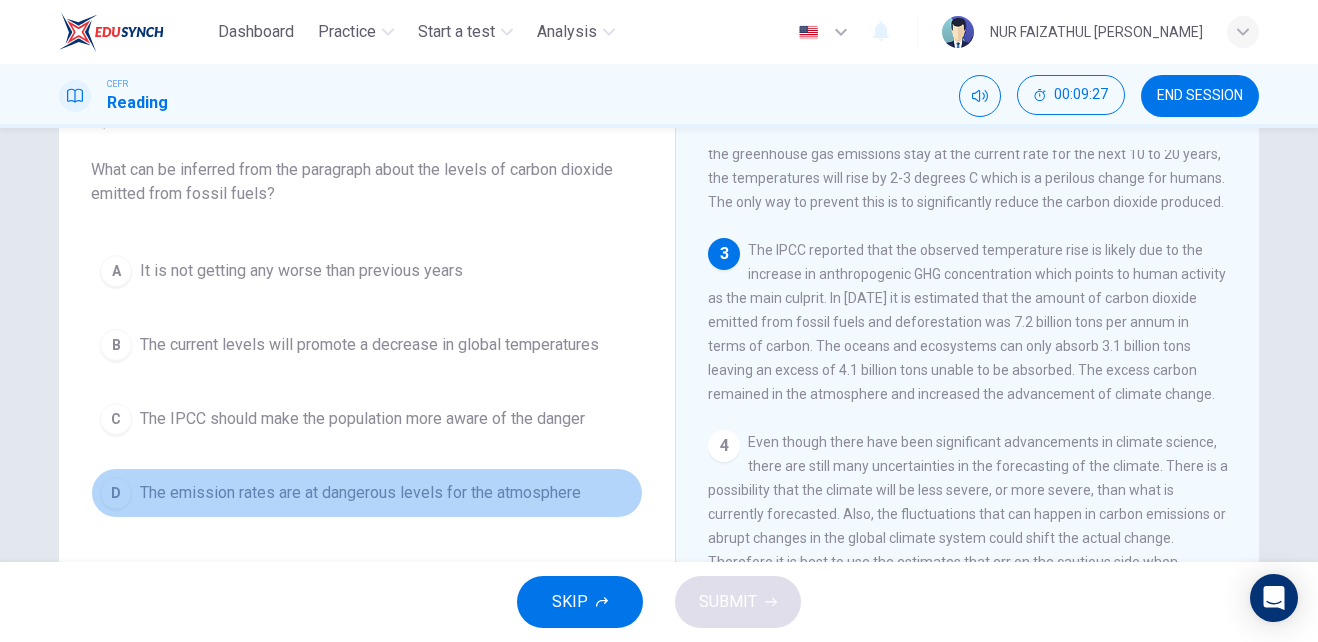 click on "D" at bounding box center [116, 493] 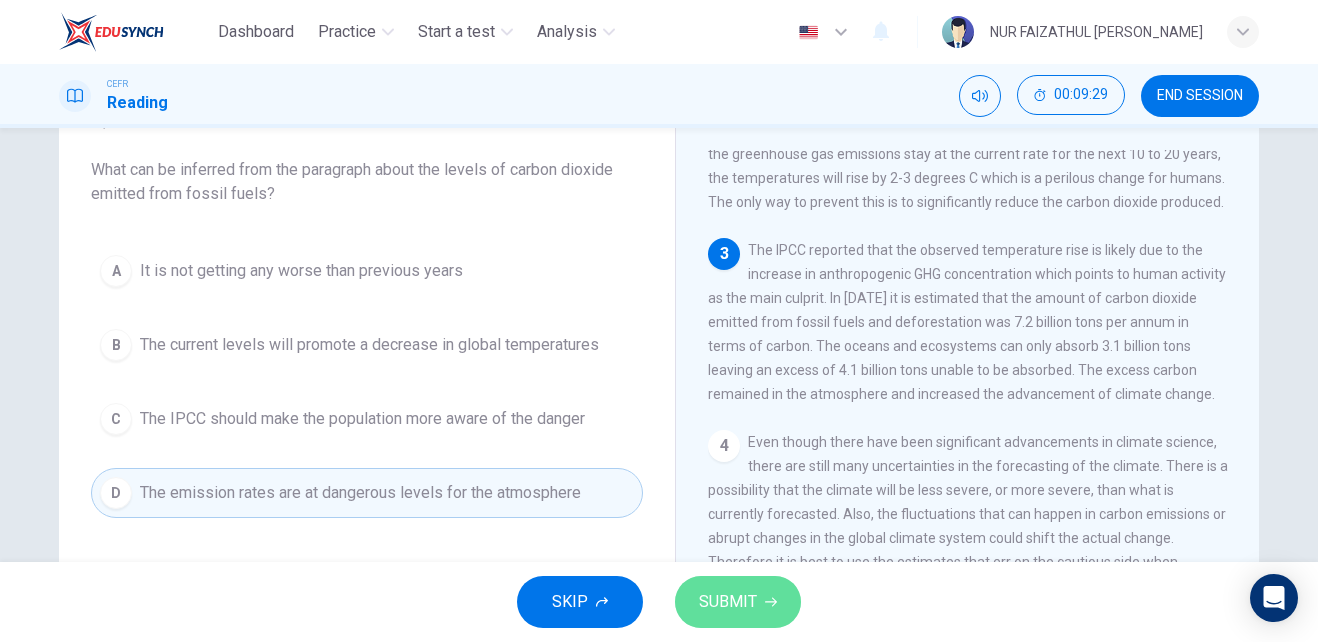 click on "SUBMIT" at bounding box center [728, 602] 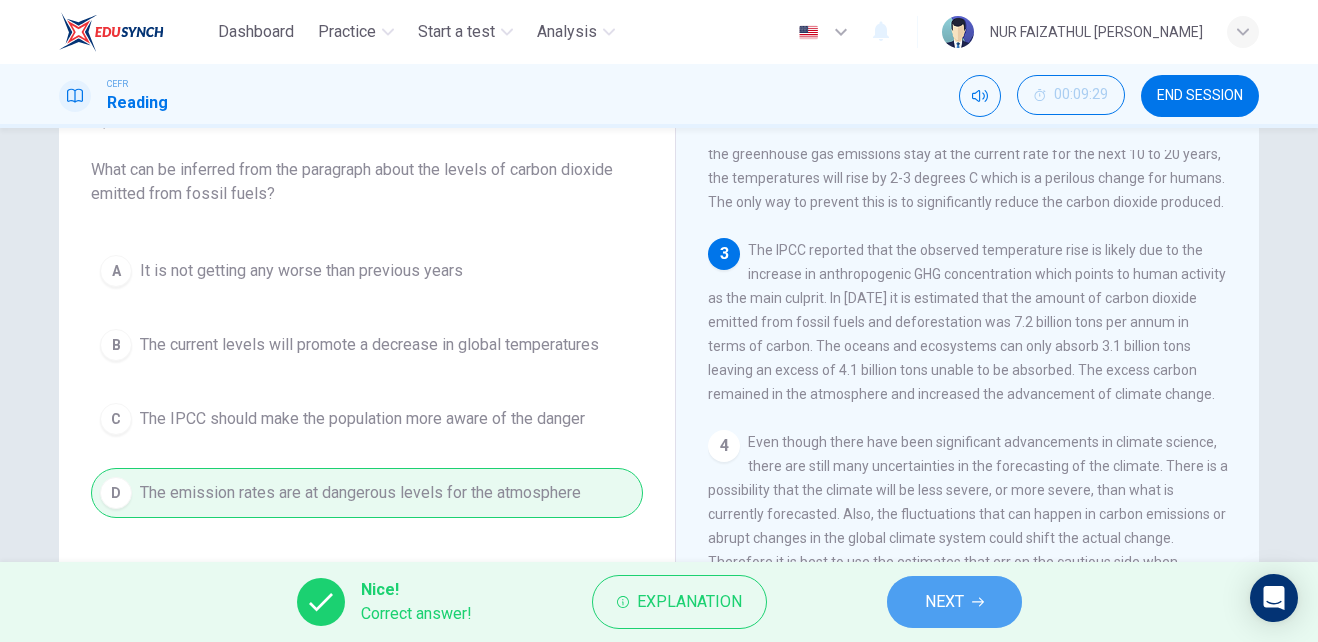 click on "NEXT" at bounding box center (954, 602) 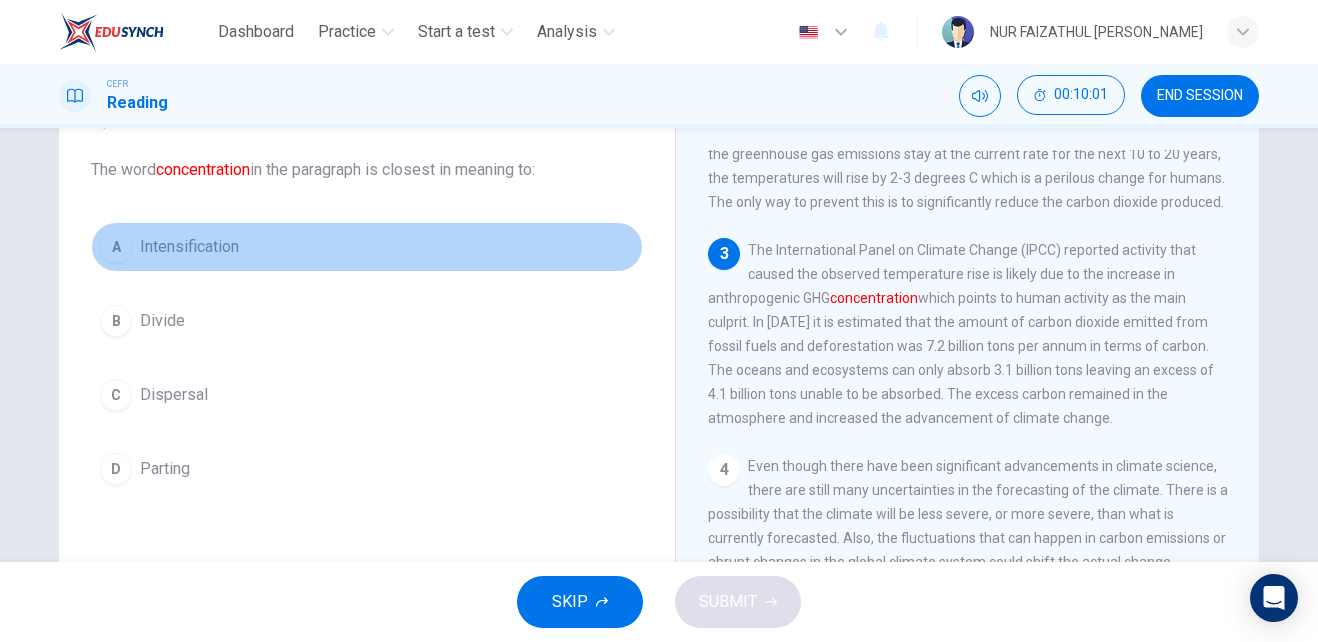click on "A" at bounding box center (116, 247) 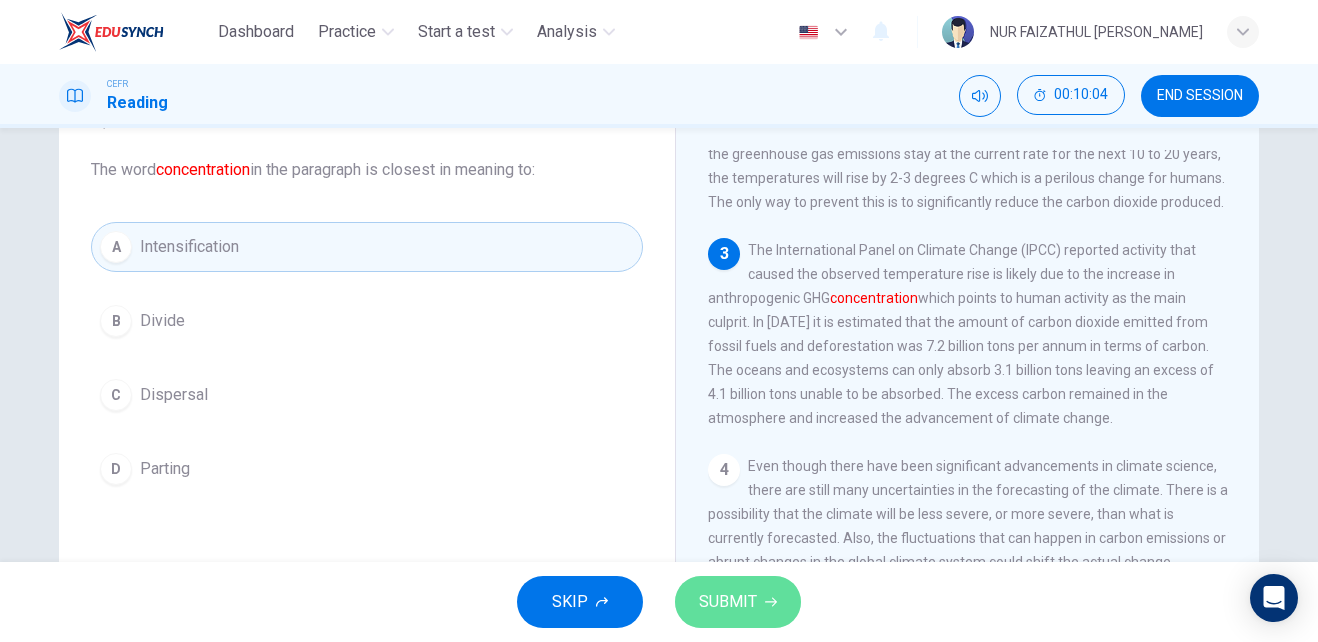 click on "SUBMIT" at bounding box center [738, 602] 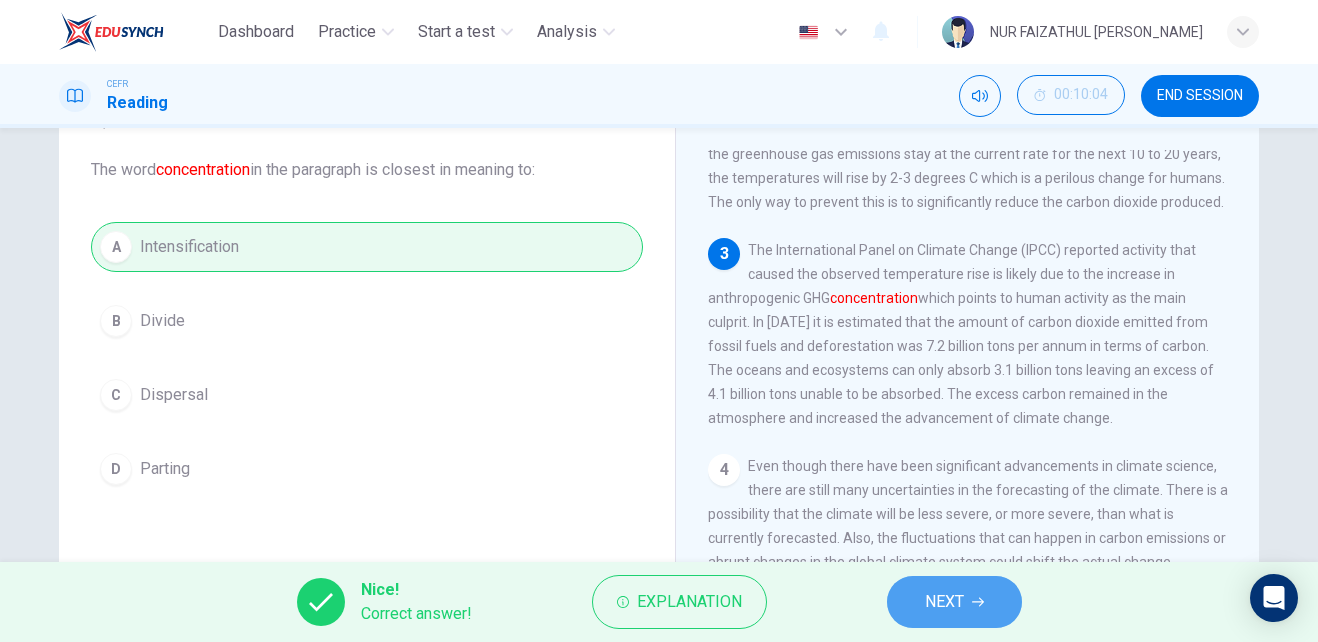 click on "NEXT" at bounding box center (944, 602) 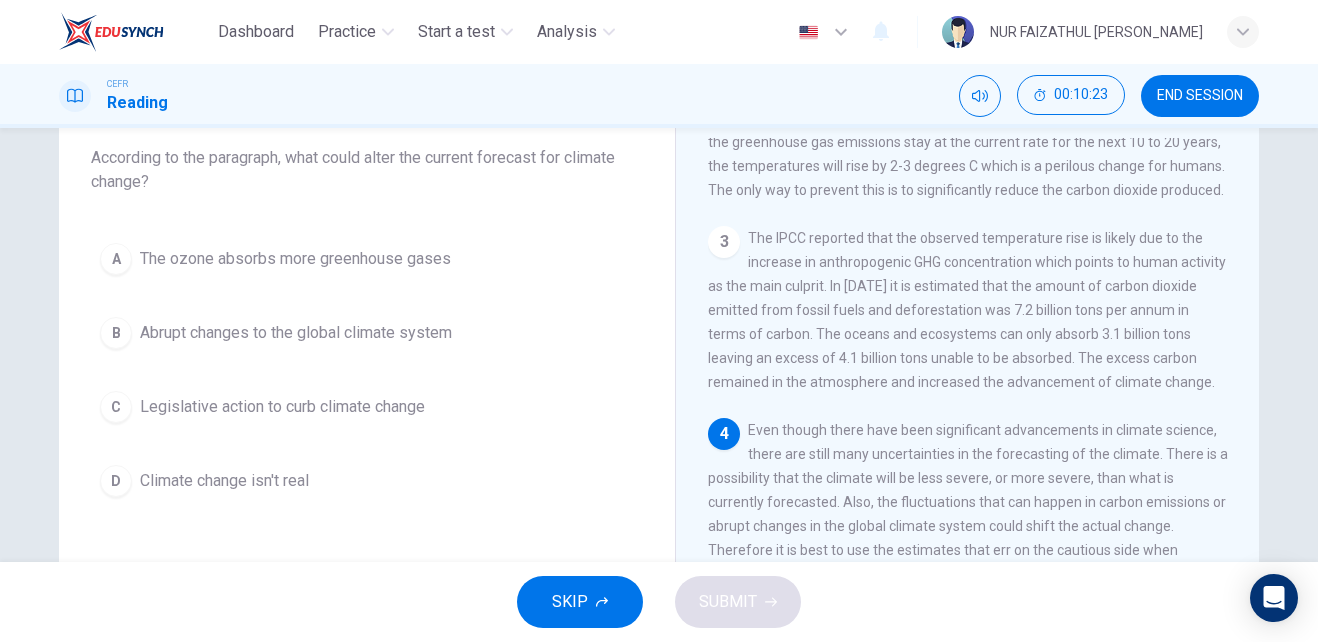scroll, scrollTop: 117, scrollLeft: 0, axis: vertical 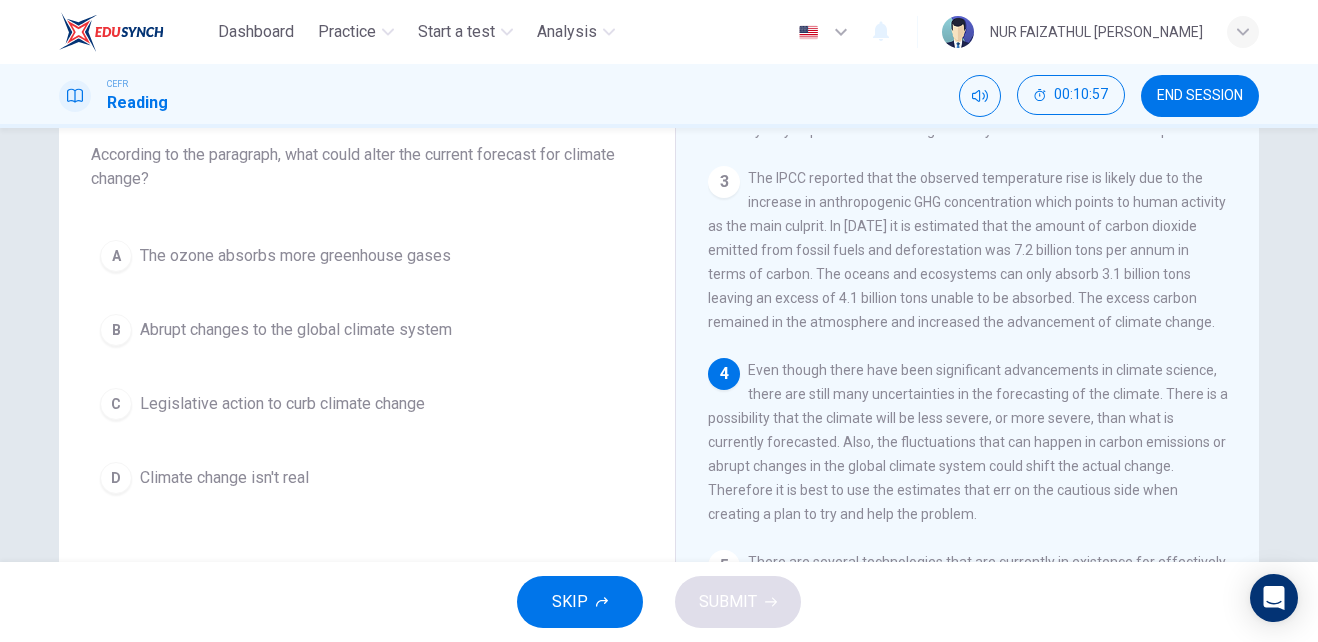 click on "B" at bounding box center (116, 330) 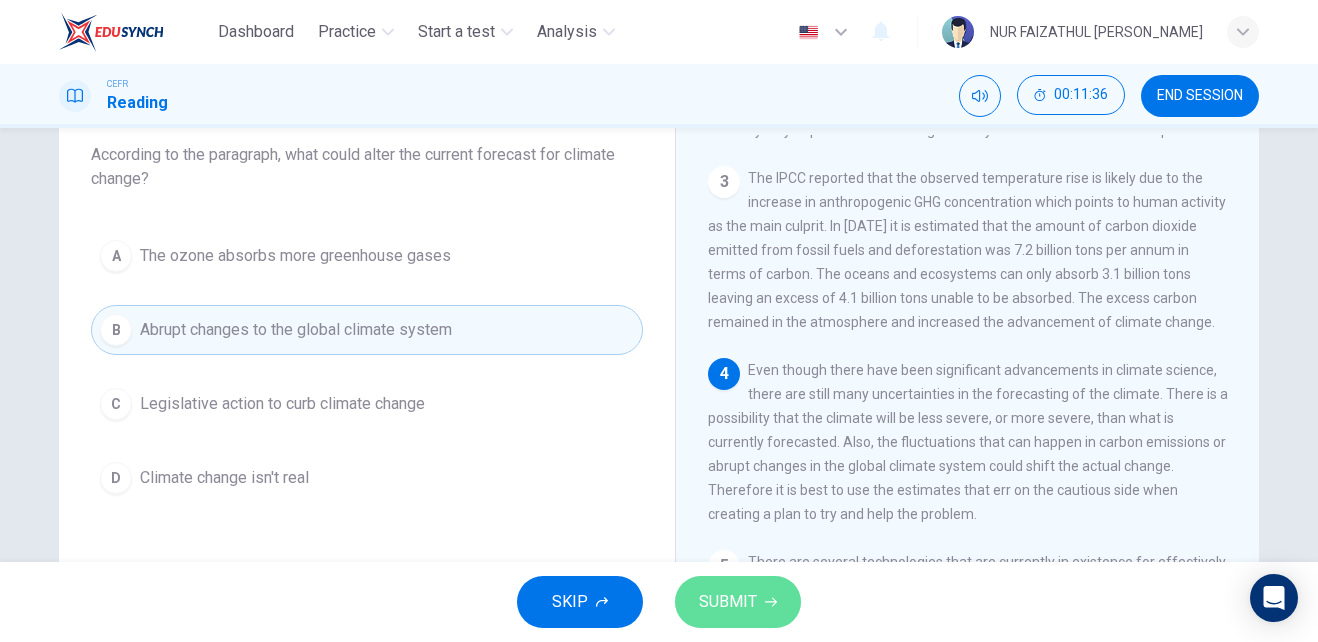 click on "SUBMIT" at bounding box center [738, 602] 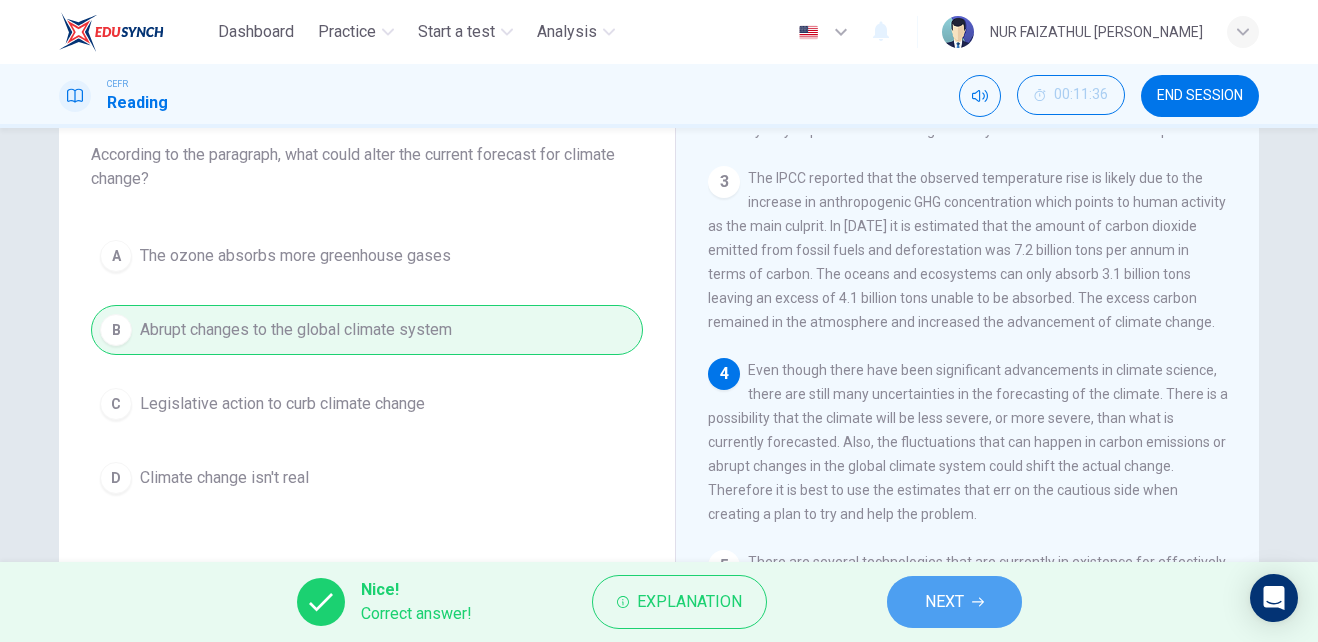 click 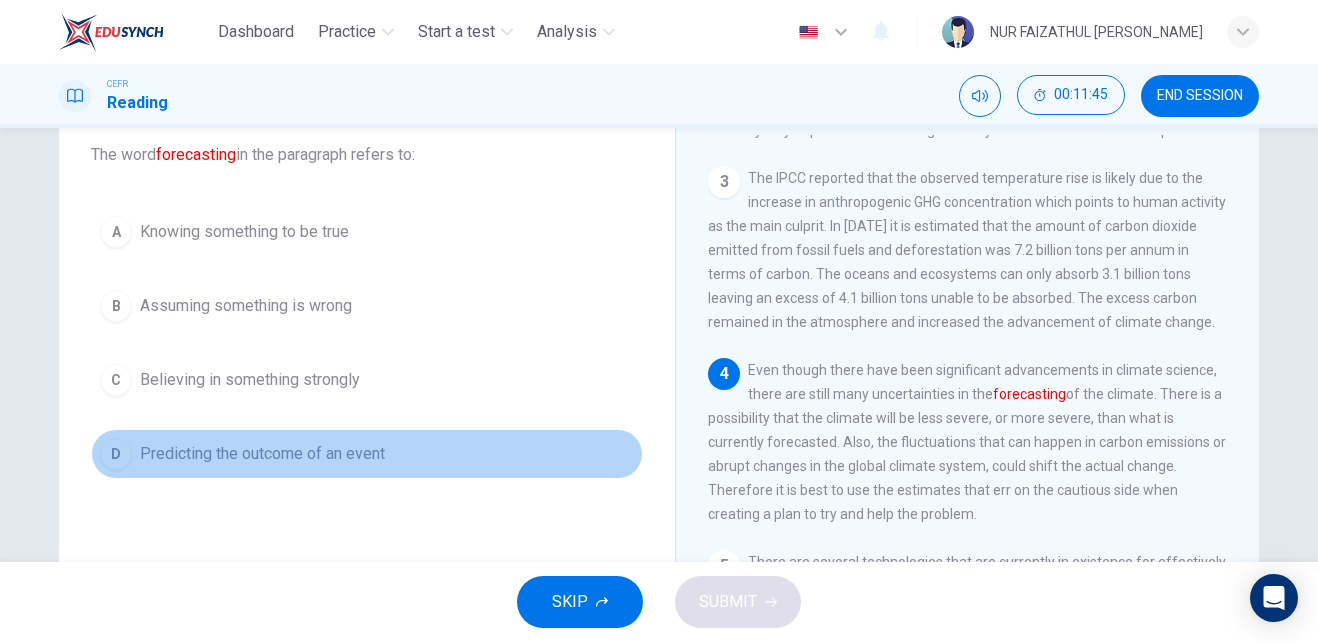 click on "D" at bounding box center [116, 454] 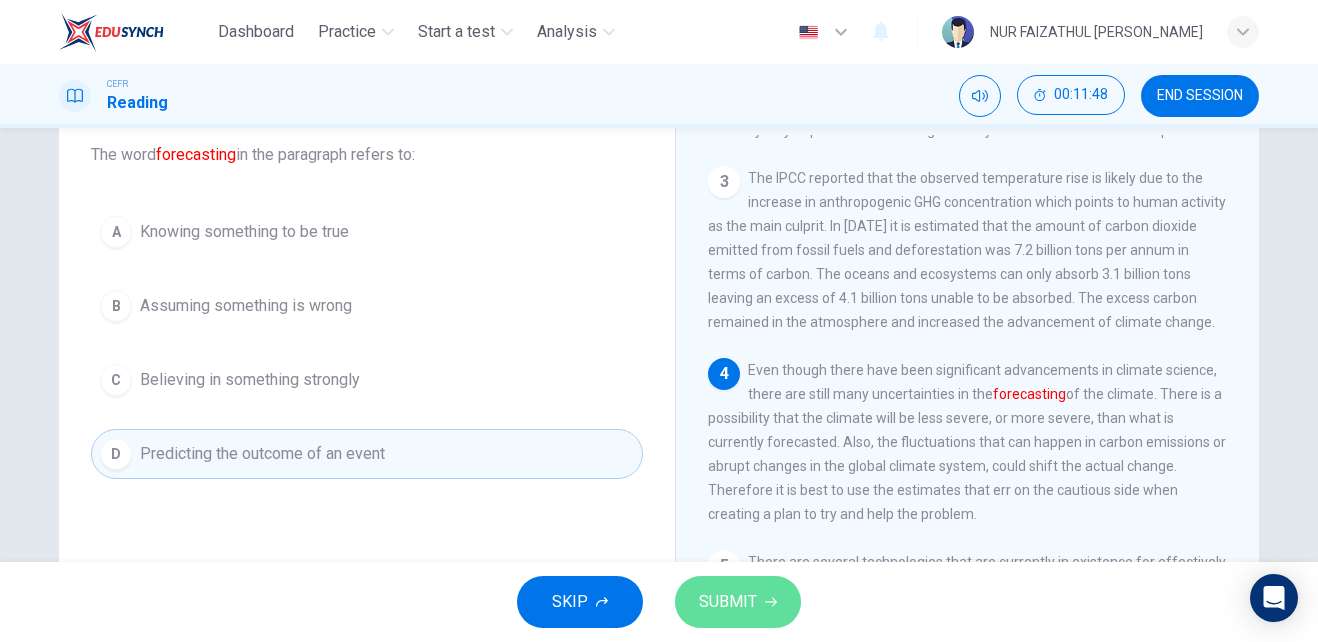 click on "SUBMIT" at bounding box center (728, 602) 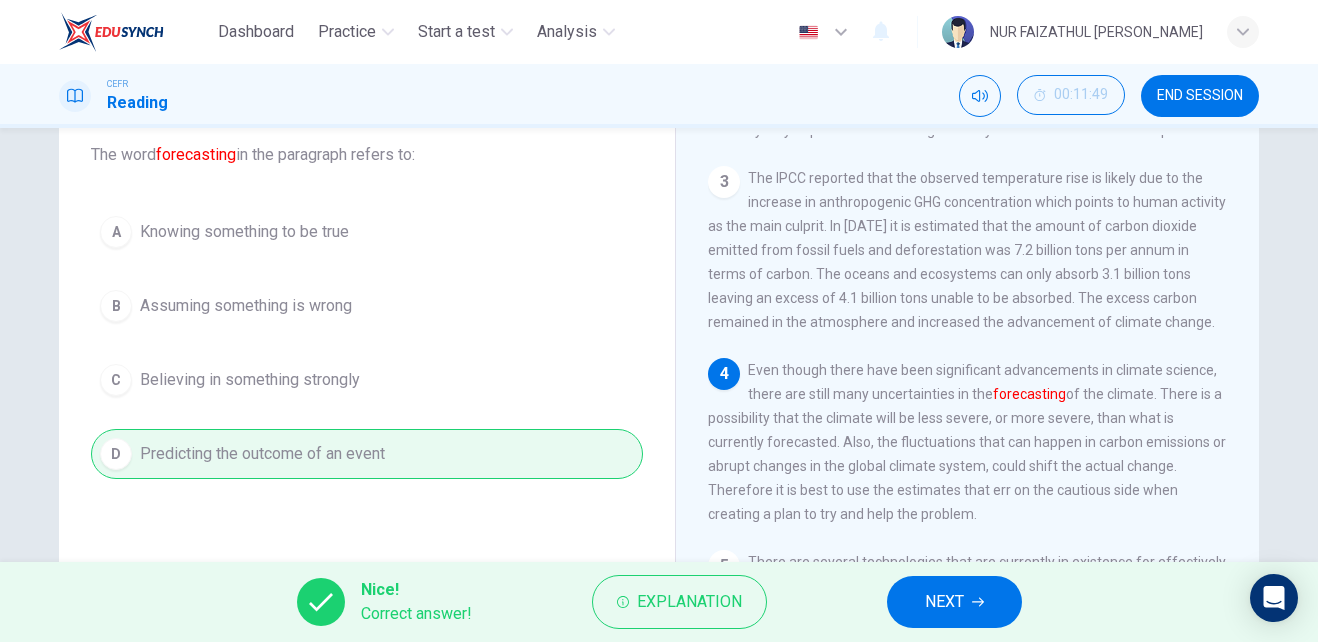 click on "NEXT" at bounding box center (954, 602) 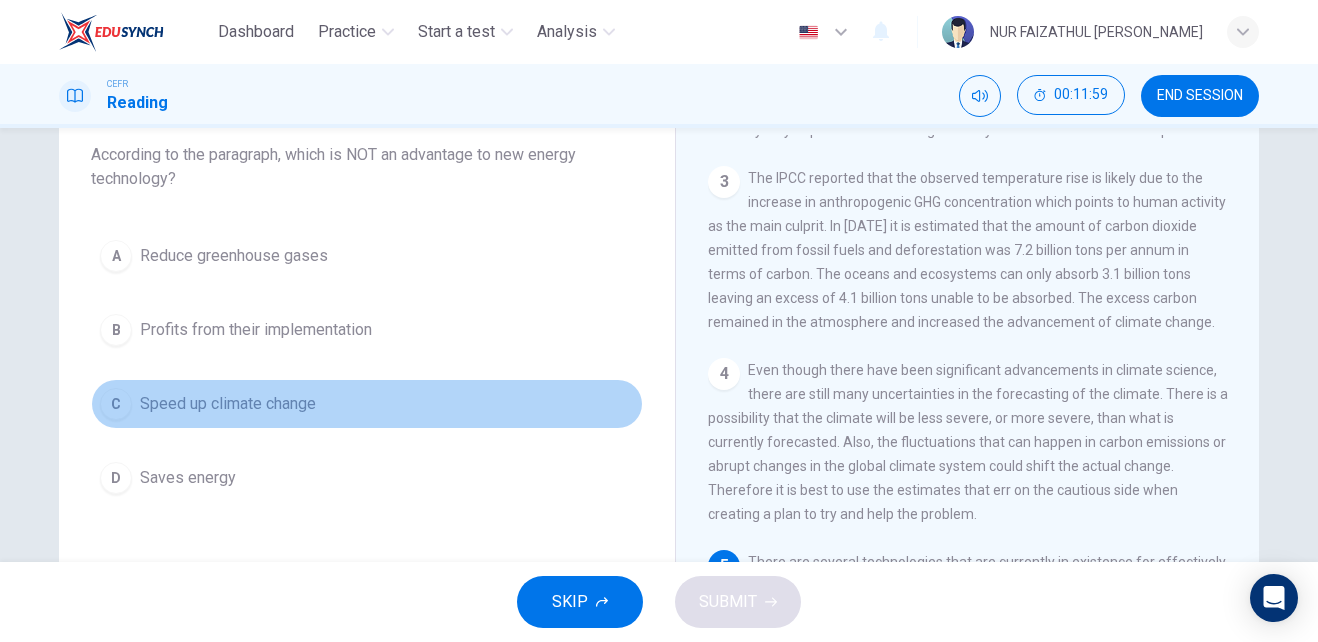 click on "C" at bounding box center [116, 404] 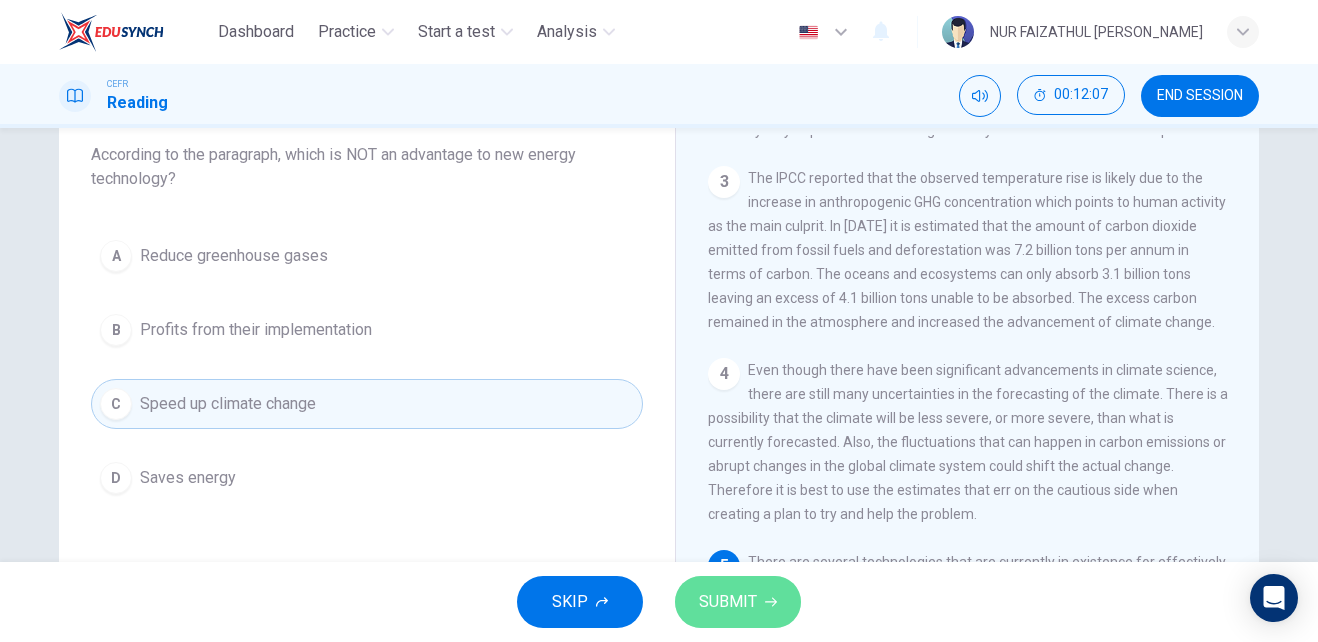 click on "SUBMIT" at bounding box center [728, 602] 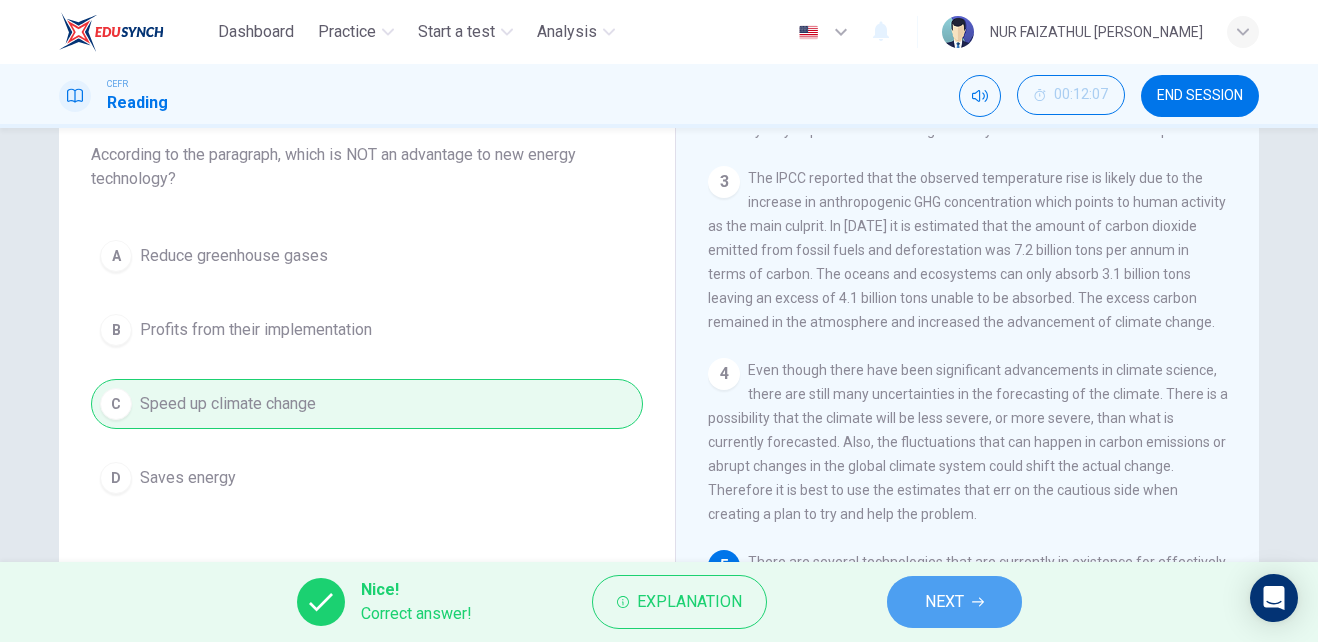 click on "NEXT" at bounding box center [944, 602] 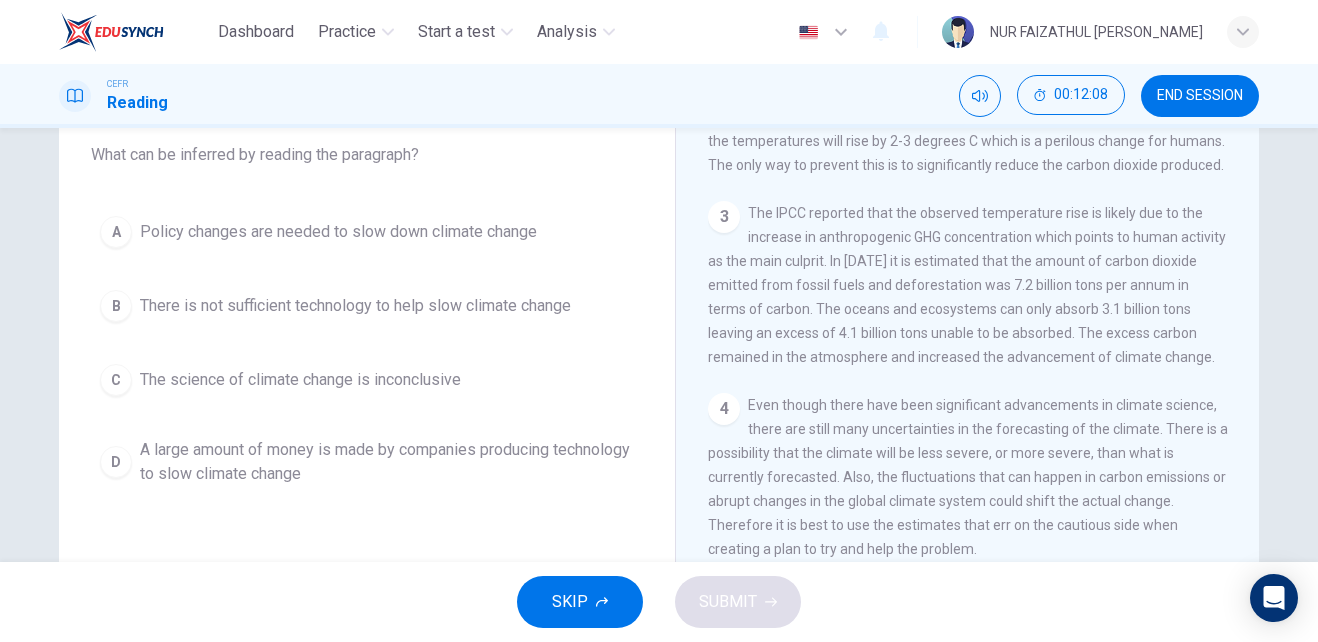 scroll, scrollTop: 291, scrollLeft: 0, axis: vertical 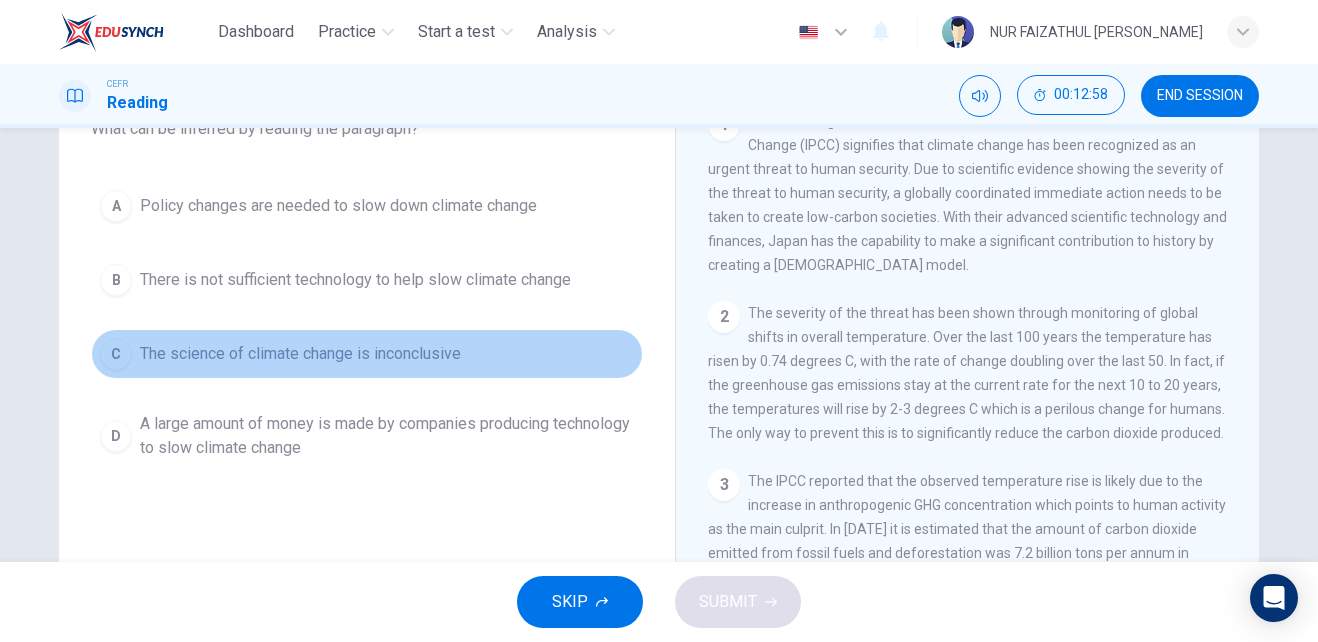 click on "C" at bounding box center (116, 354) 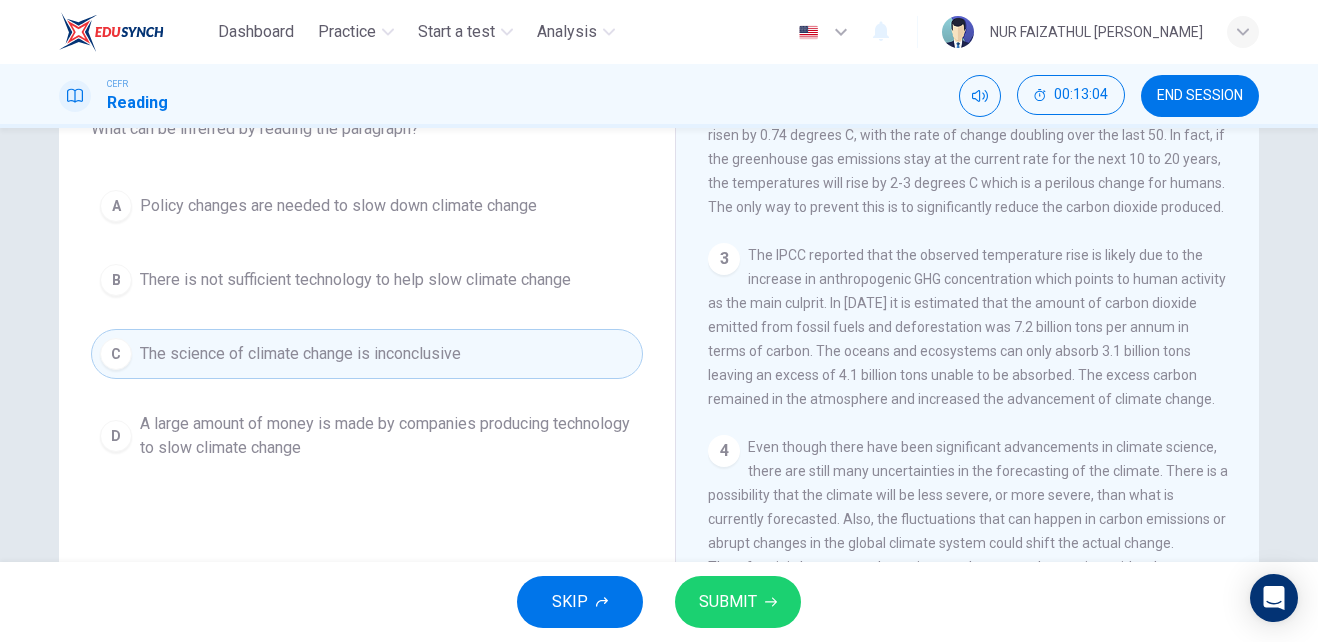scroll, scrollTop: 388, scrollLeft: 0, axis: vertical 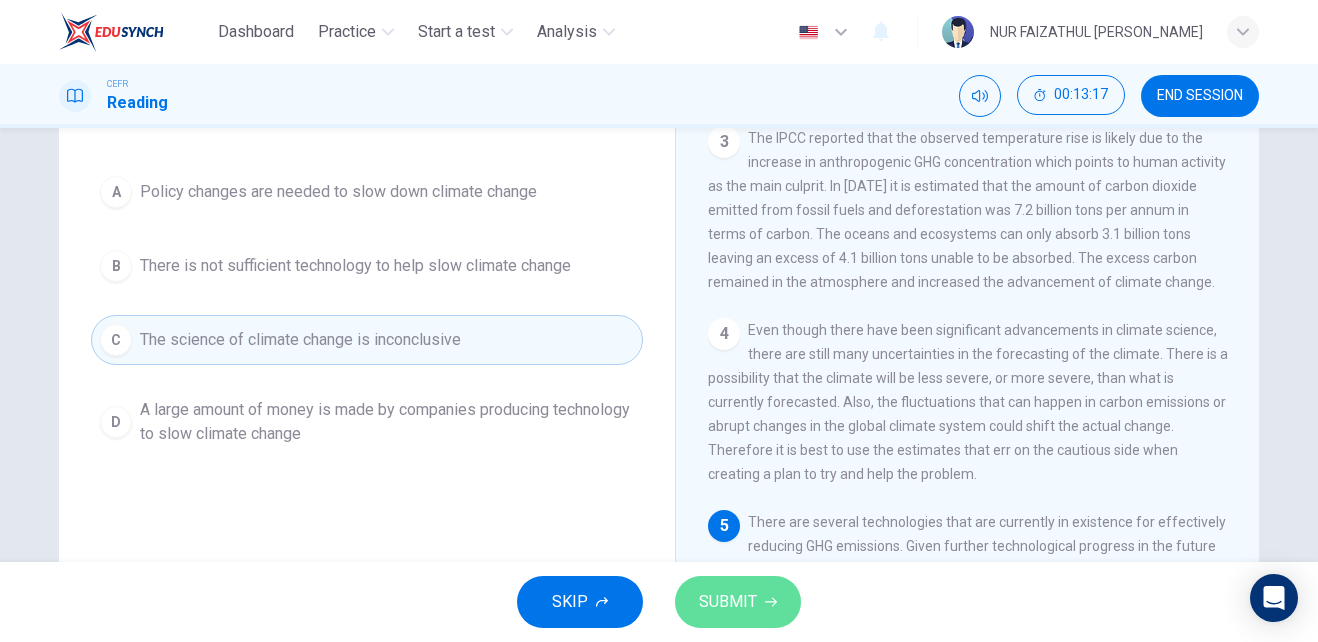 click on "SUBMIT" at bounding box center [728, 602] 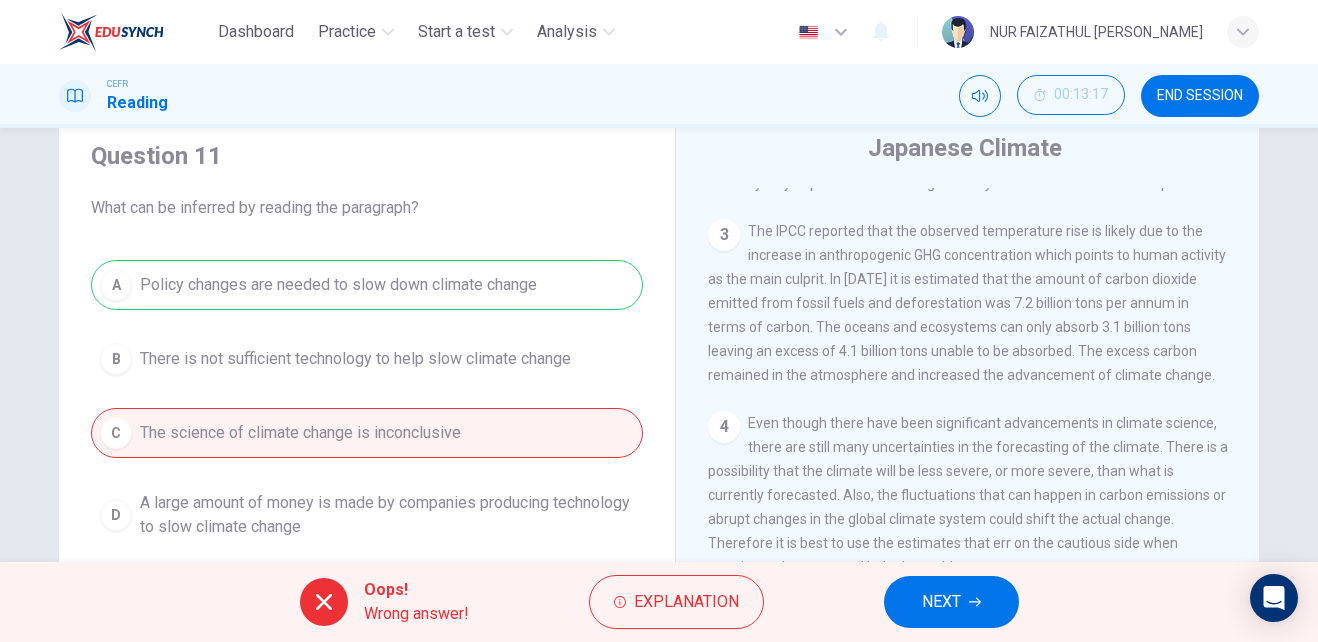 scroll, scrollTop: 59, scrollLeft: 0, axis: vertical 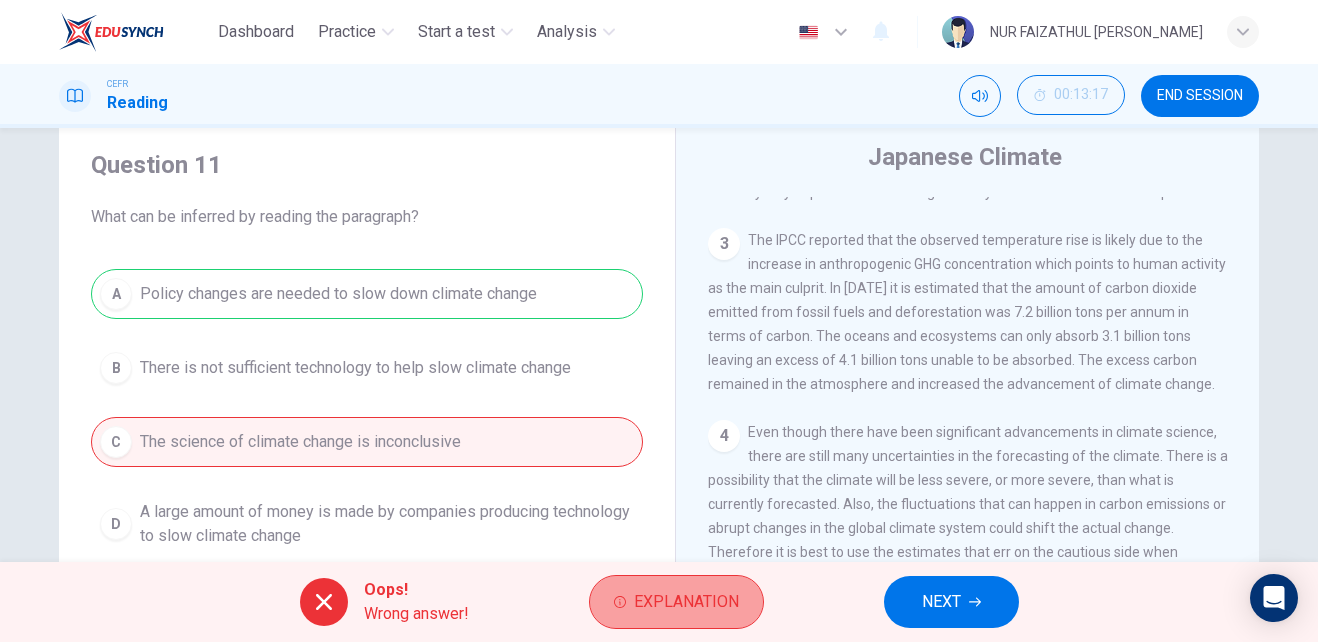 click on "Explanation" at bounding box center (686, 602) 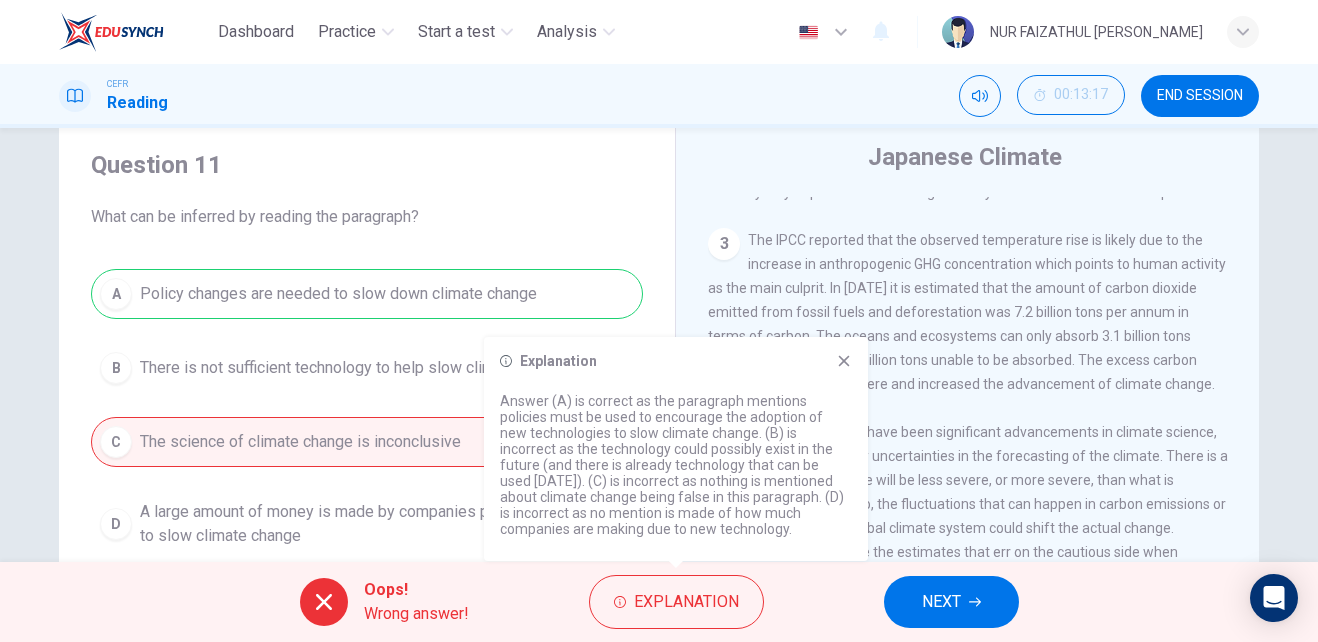 click on "The IPCC reported that the observed temperature rise is likely due to the increase in anthropogenic GHG concentration which points to human activity as the main culprit. In [DATE] it is estimated that the amount of carbon dioxide emitted from fossil fuels and deforestation was 7.2 billion tons per annum in terms of carbon. The oceans and ecosystems can only absorb 3.1 billion tons leaving an excess of 4.1 billion tons unable to be absorbed. The excess carbon remained in the atmosphere and increased the advancement of climate change." at bounding box center [967, 312] 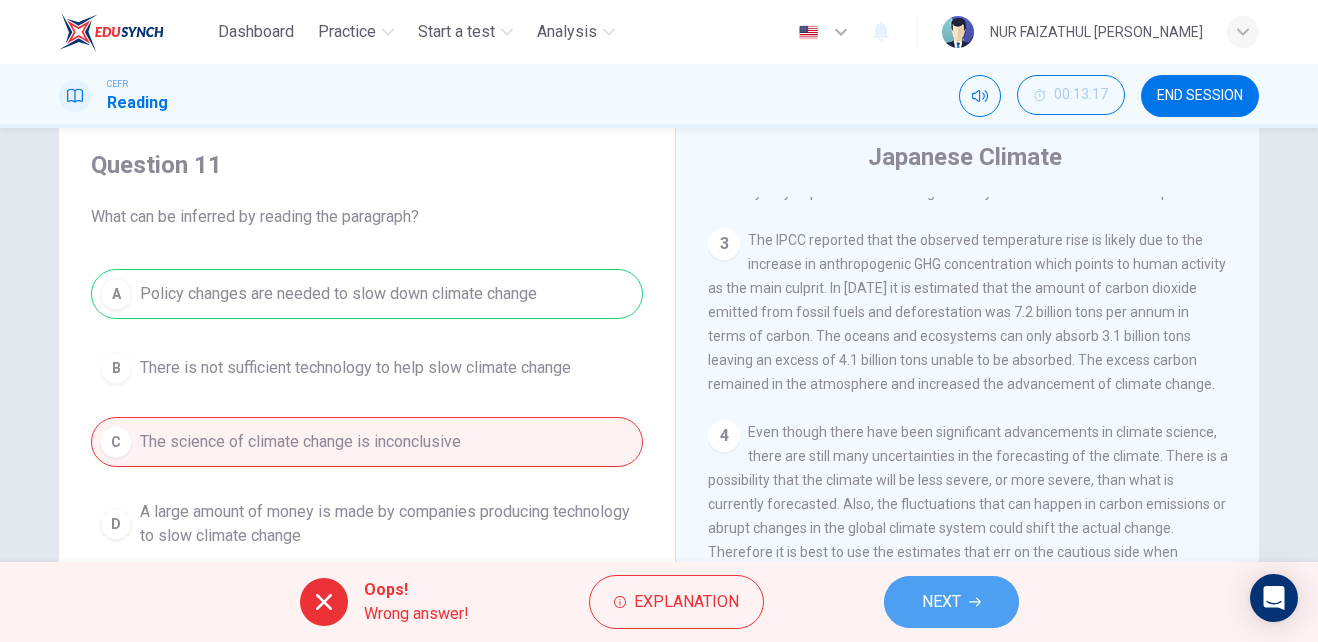 click on "NEXT" at bounding box center (941, 602) 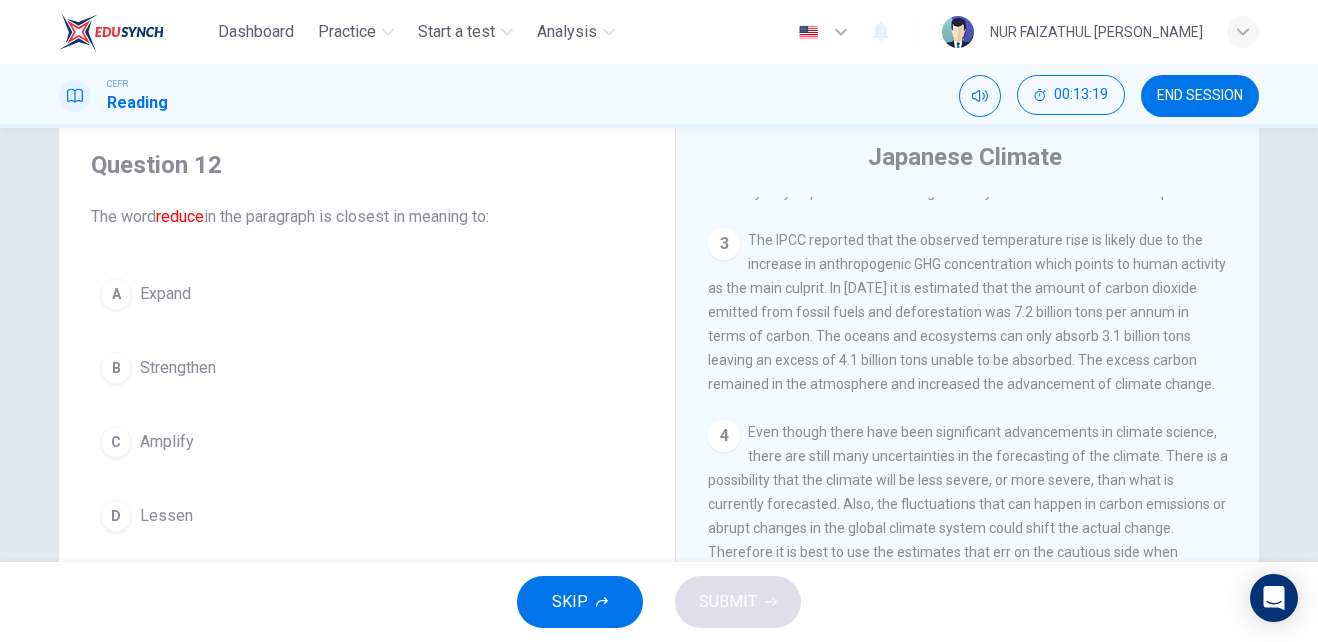 scroll, scrollTop: 96, scrollLeft: 0, axis: vertical 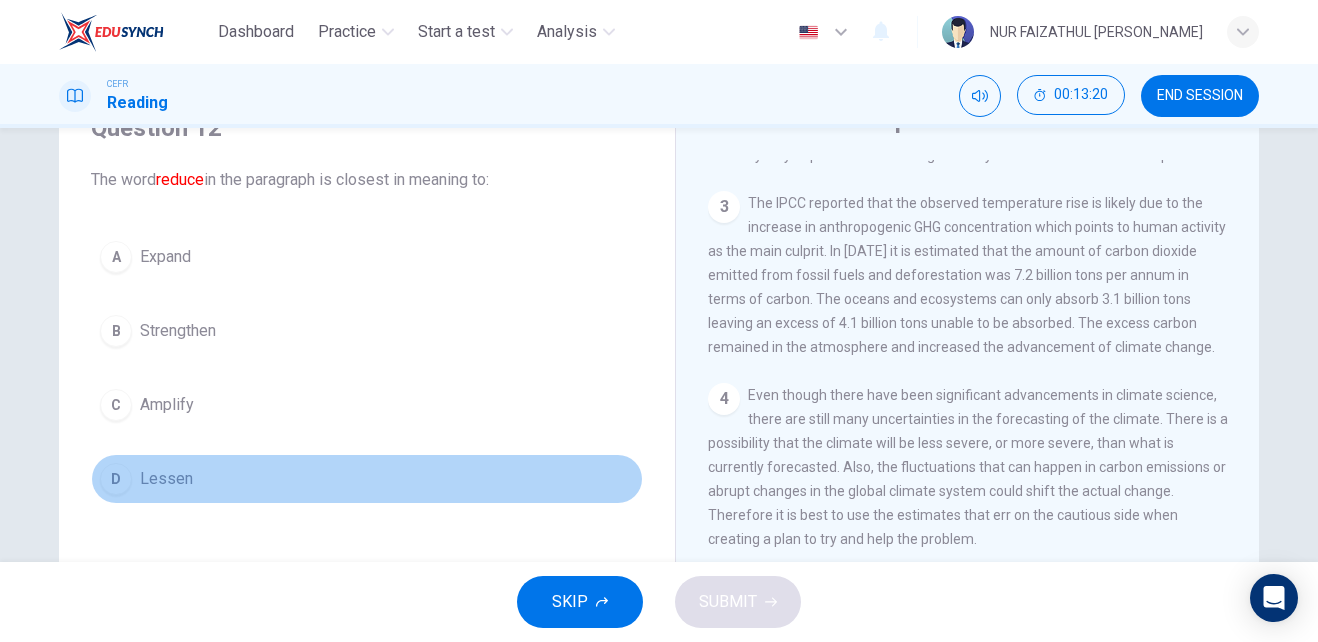 click on "D" at bounding box center [116, 479] 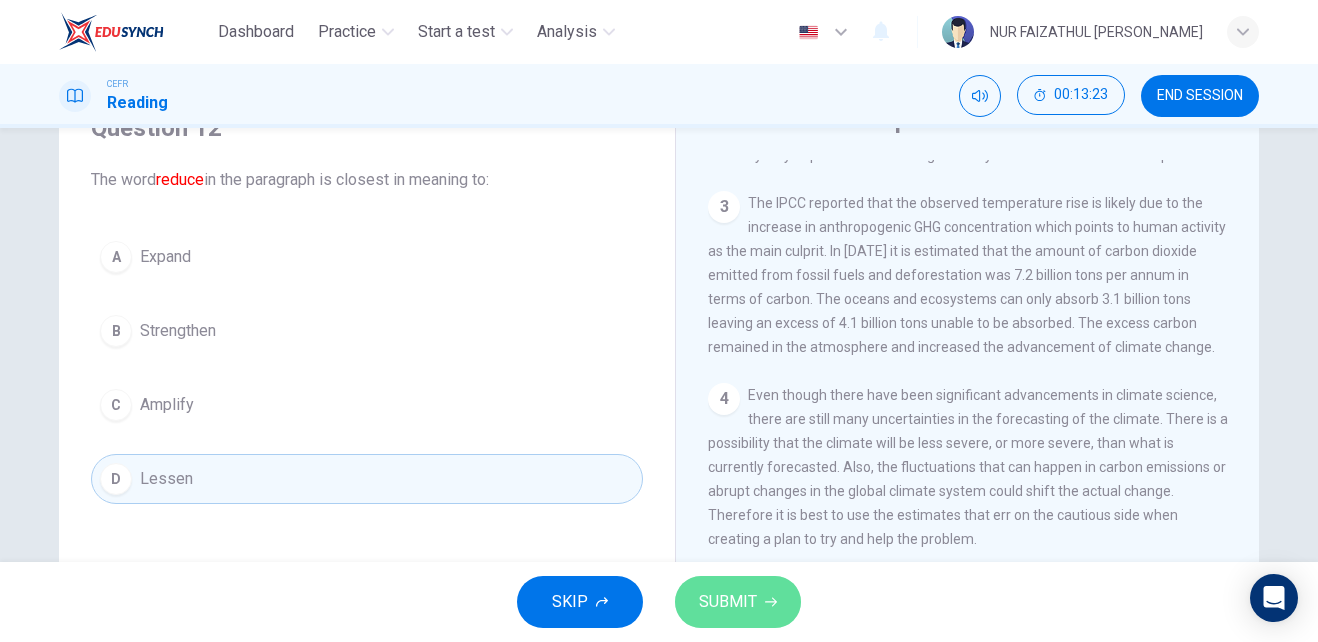 click on "SUBMIT" at bounding box center [728, 602] 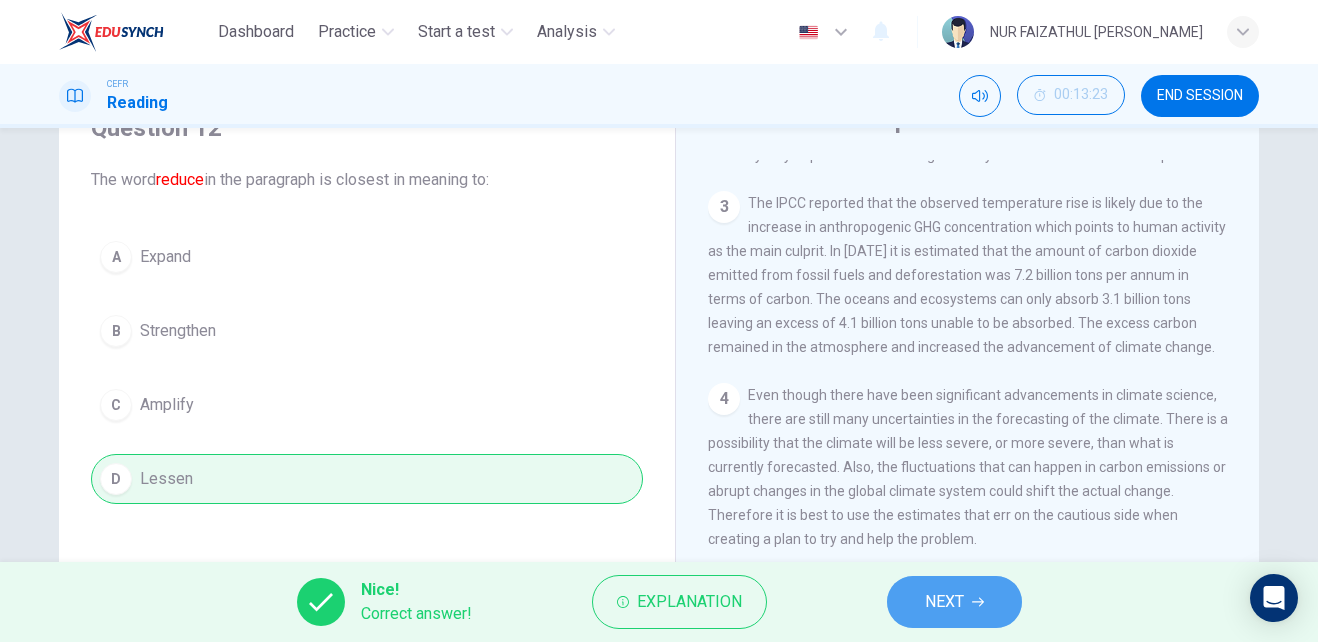 click on "NEXT" at bounding box center [944, 602] 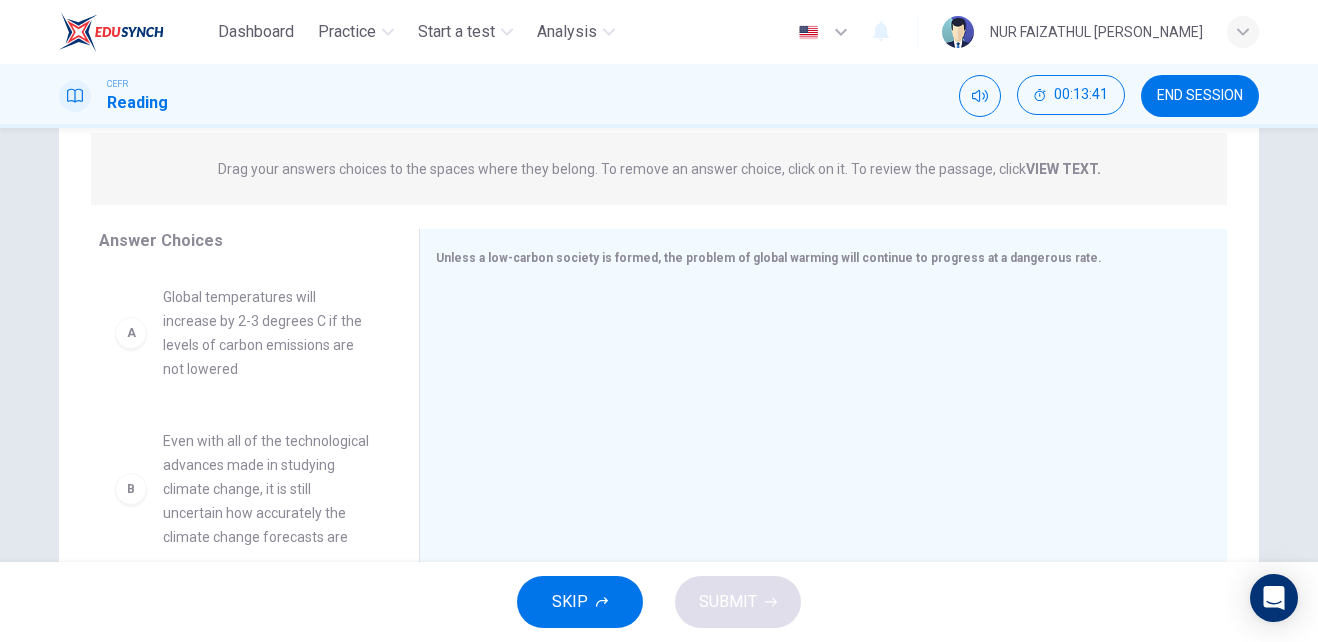 scroll, scrollTop: 245, scrollLeft: 0, axis: vertical 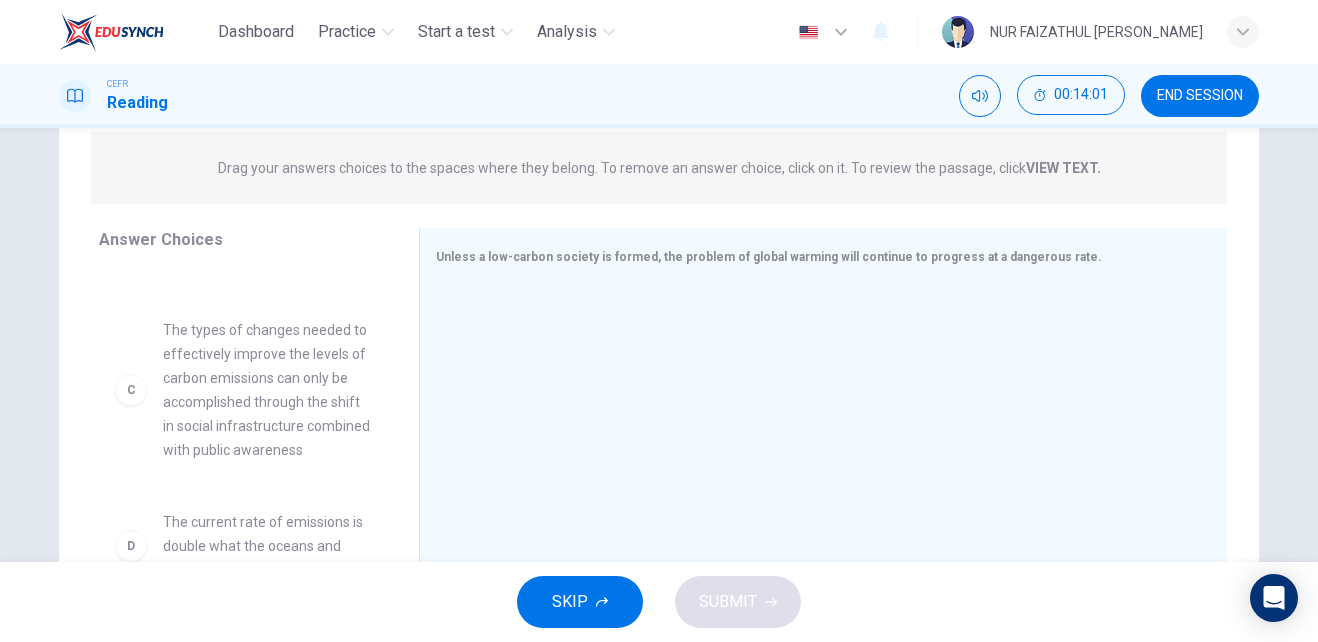 click on "C" at bounding box center (131, 390) 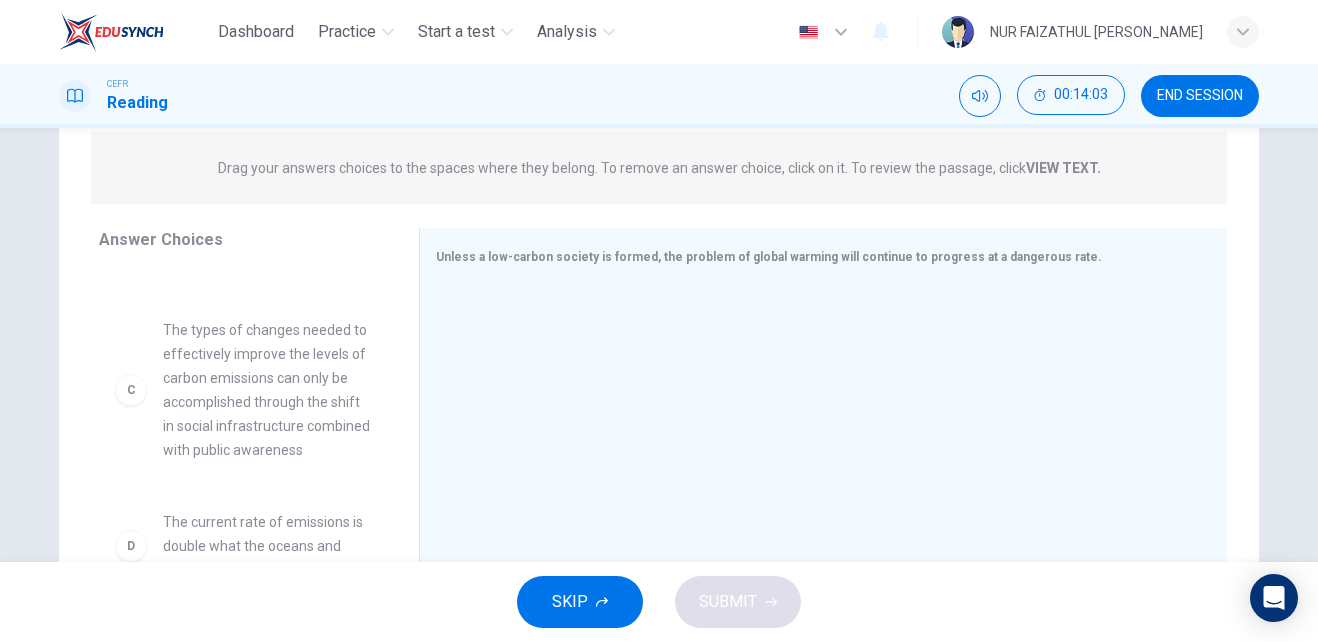 click on "C" at bounding box center [131, 390] 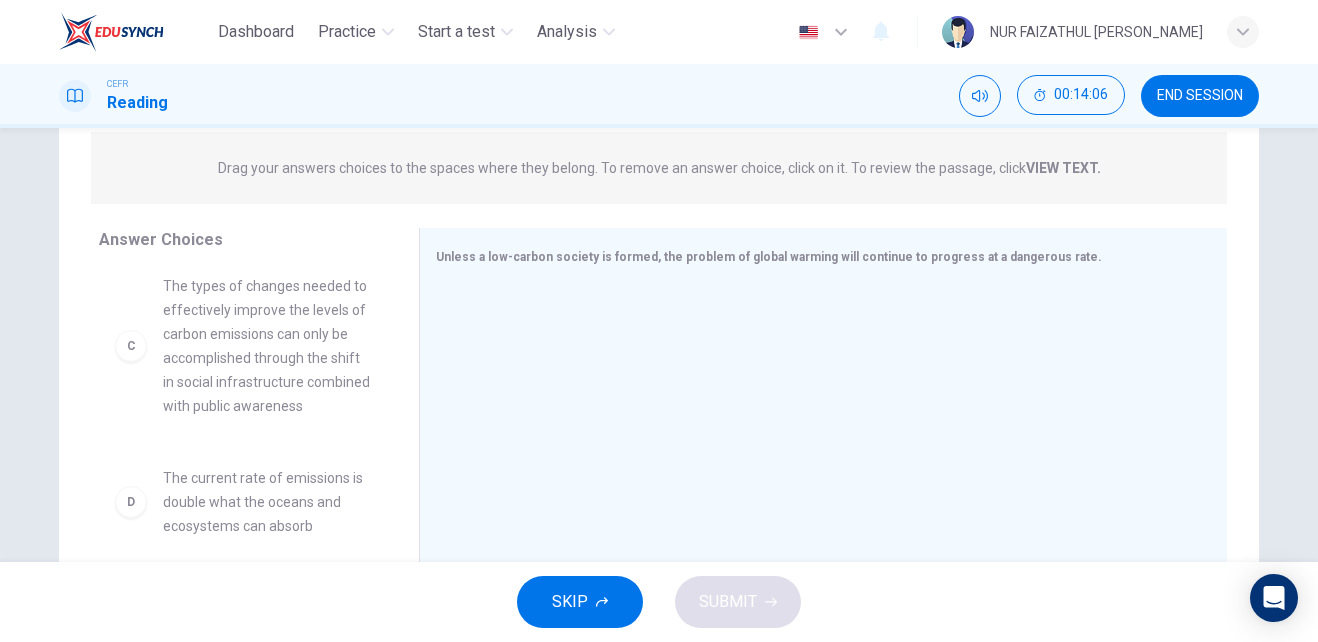 scroll, scrollTop: 316, scrollLeft: 0, axis: vertical 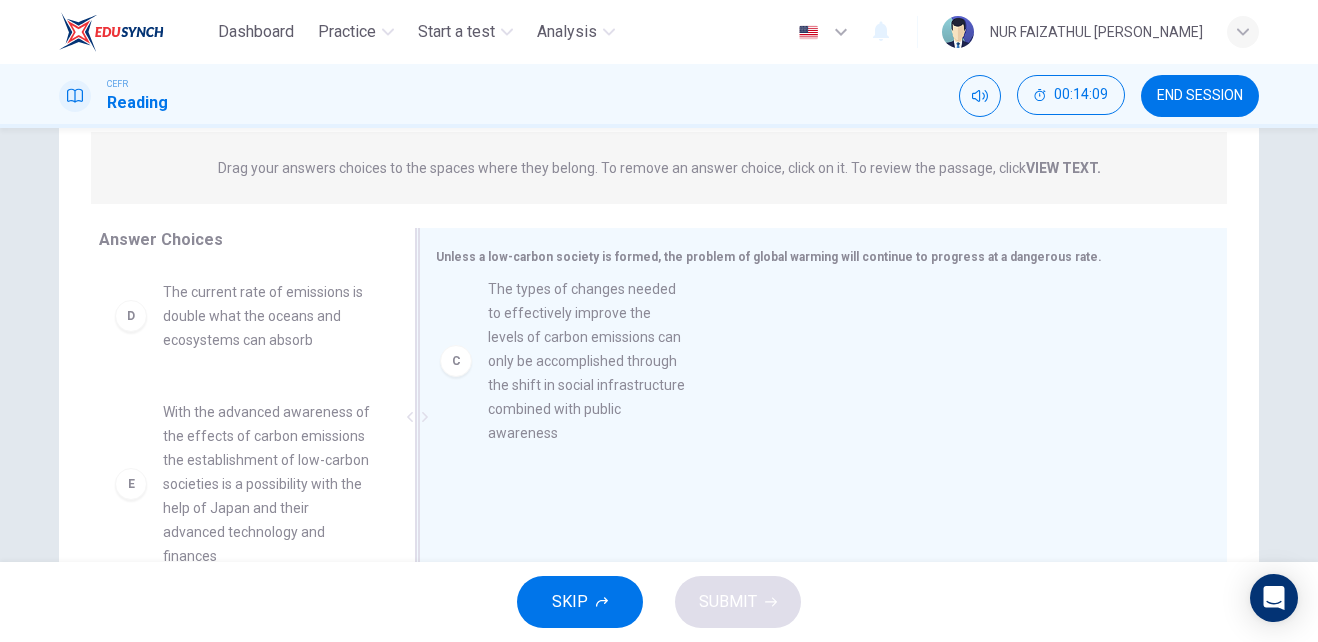 drag, startPoint x: 127, startPoint y: 391, endPoint x: 463, endPoint y: 367, distance: 336.85605 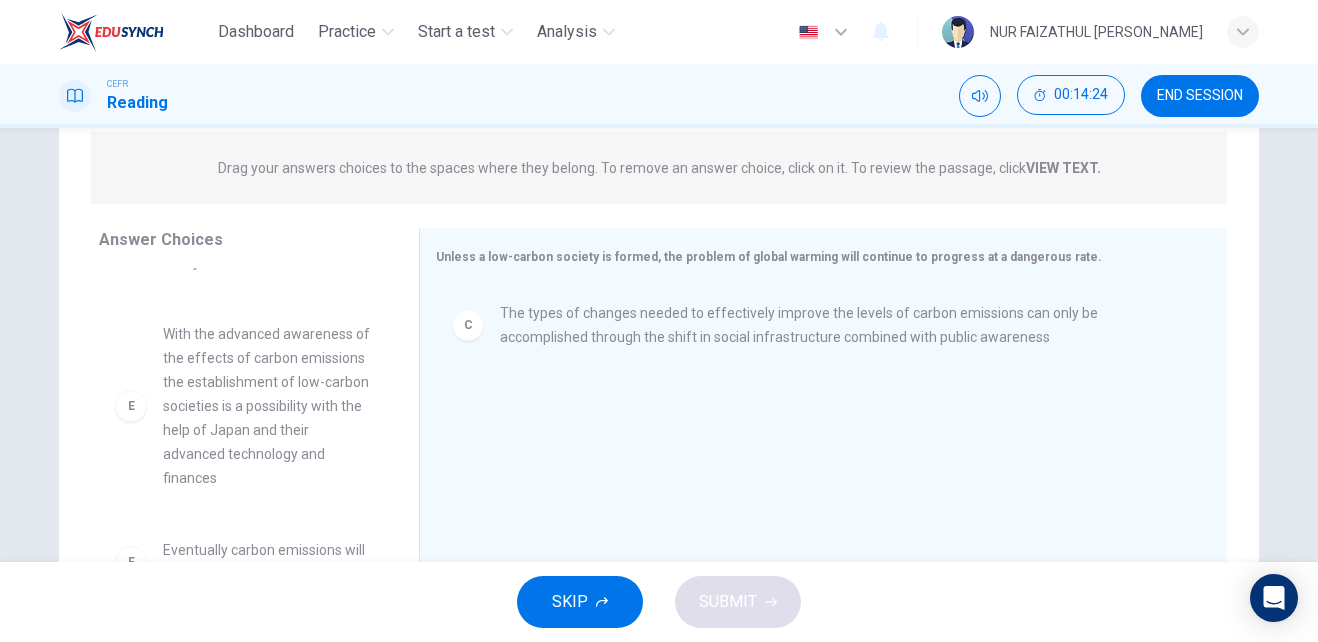 scroll, scrollTop: 444, scrollLeft: 0, axis: vertical 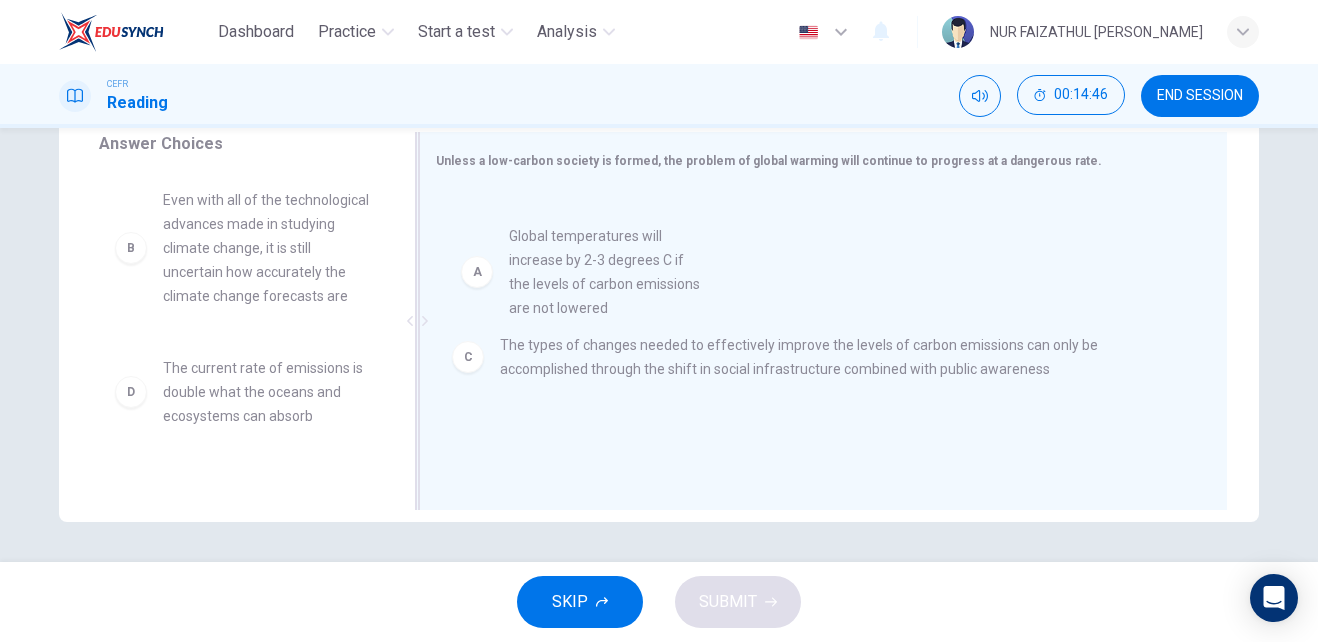drag, startPoint x: 127, startPoint y: 239, endPoint x: 482, endPoint y: 280, distance: 357.35977 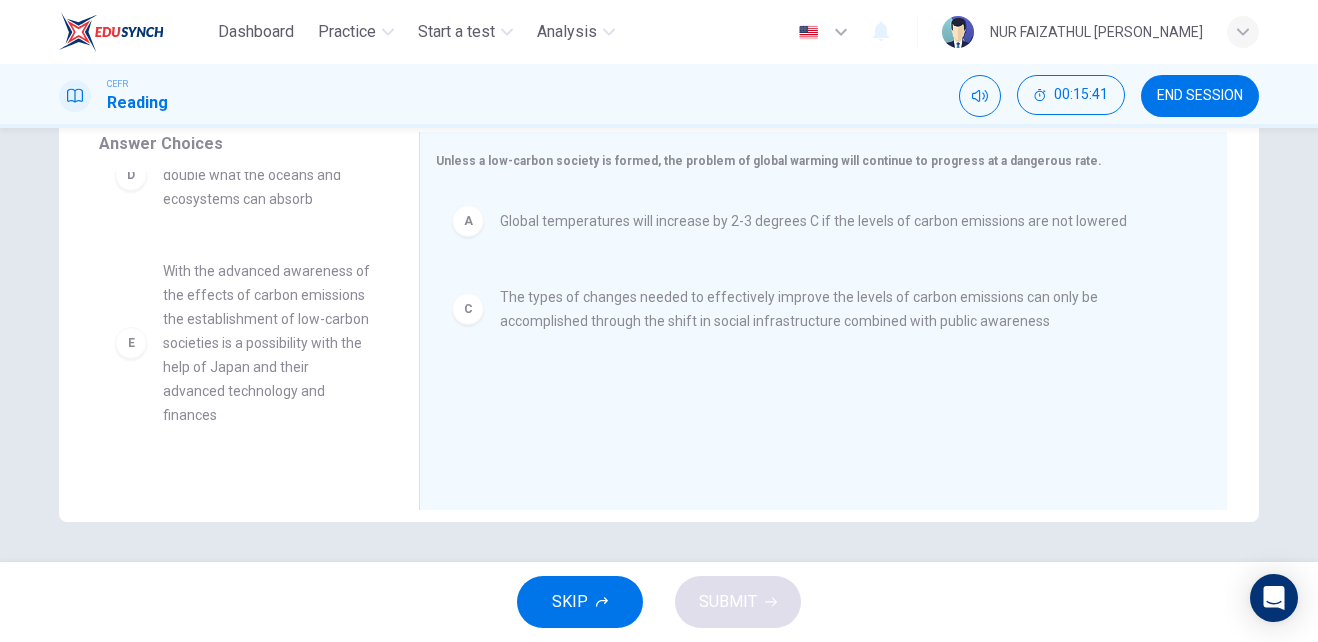 scroll, scrollTop: 231, scrollLeft: 0, axis: vertical 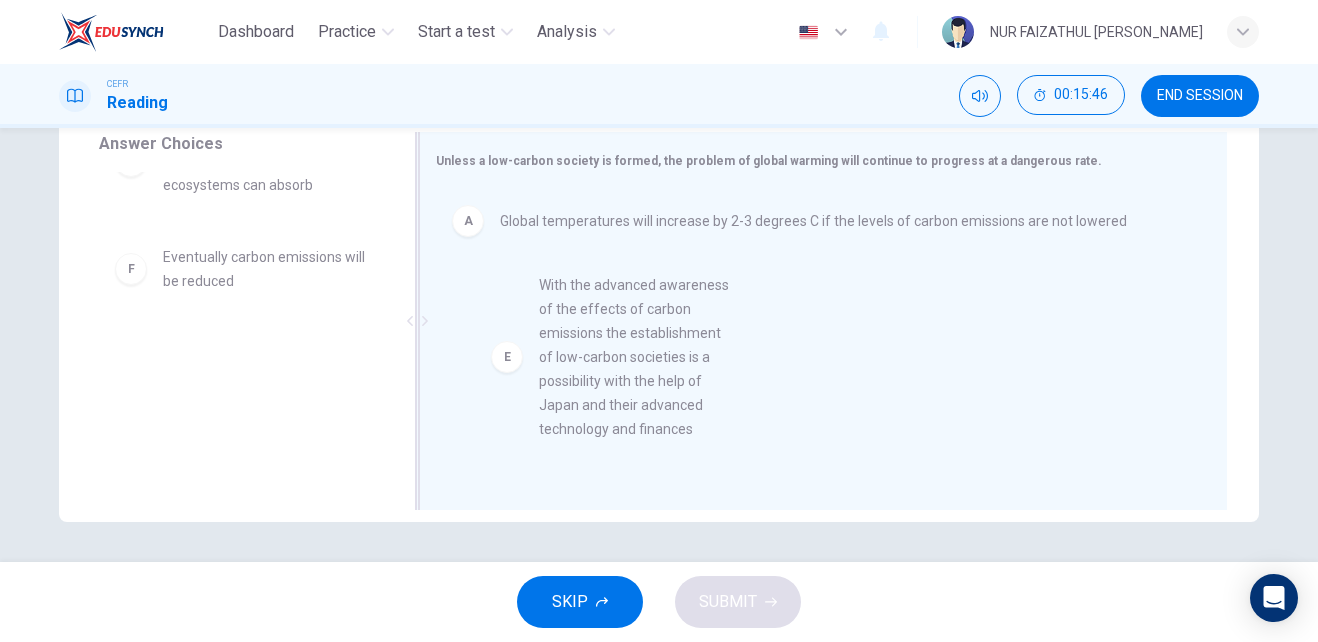 drag, startPoint x: 128, startPoint y: 356, endPoint x: 518, endPoint y: 371, distance: 390.28836 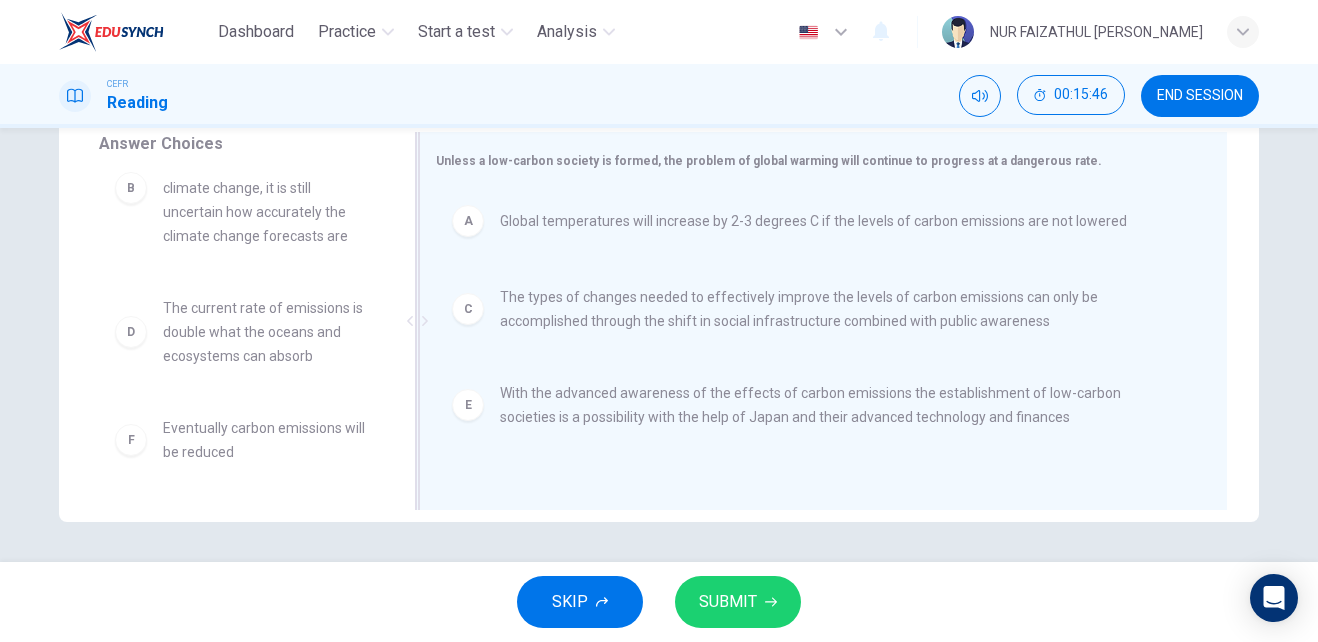 scroll, scrollTop: 84, scrollLeft: 0, axis: vertical 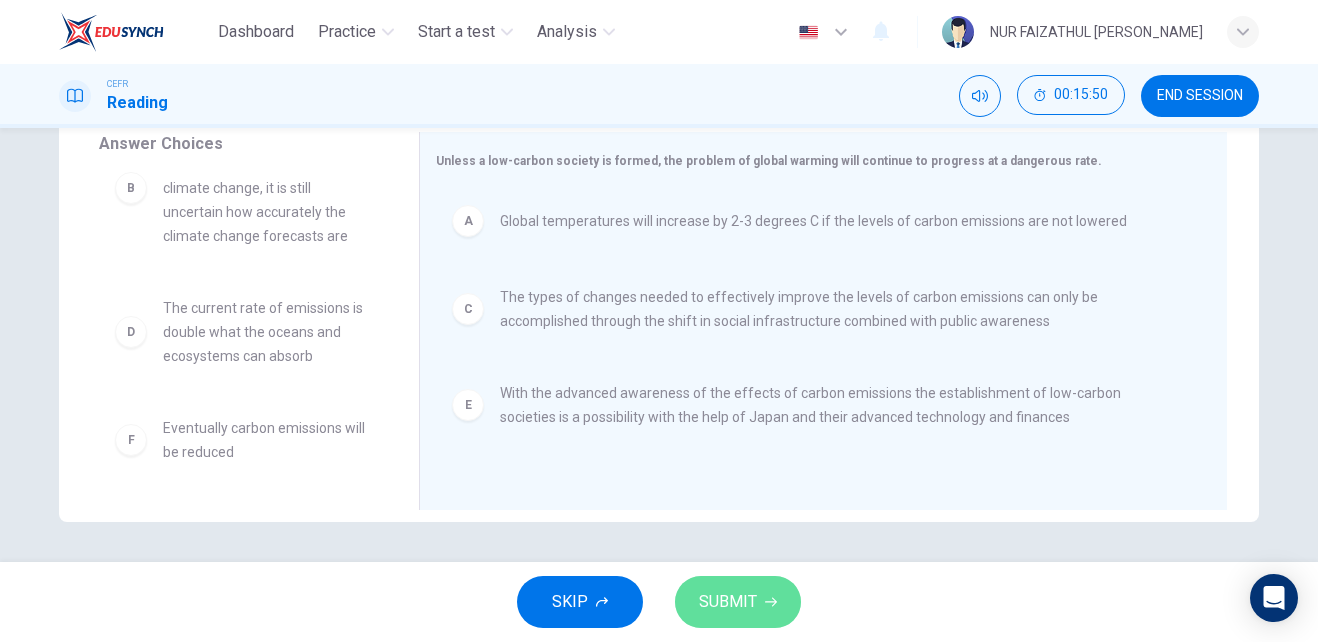 click on "SUBMIT" at bounding box center [728, 602] 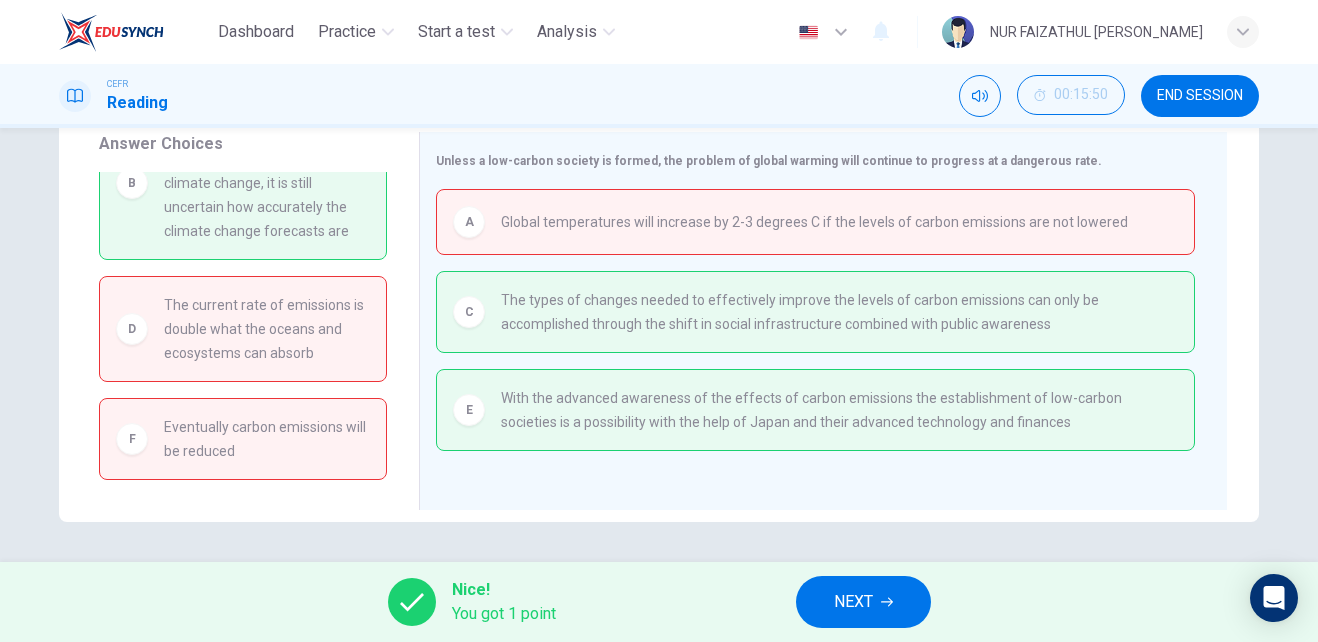 scroll, scrollTop: 0, scrollLeft: 0, axis: both 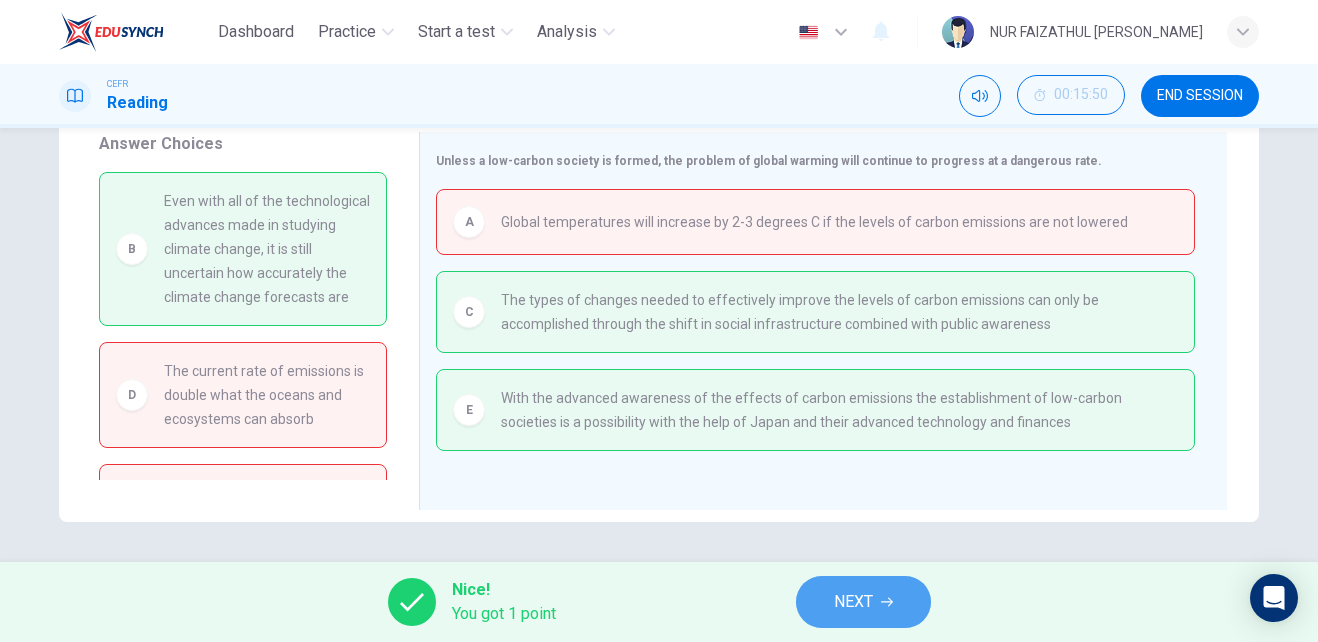 click on "NEXT" at bounding box center (863, 602) 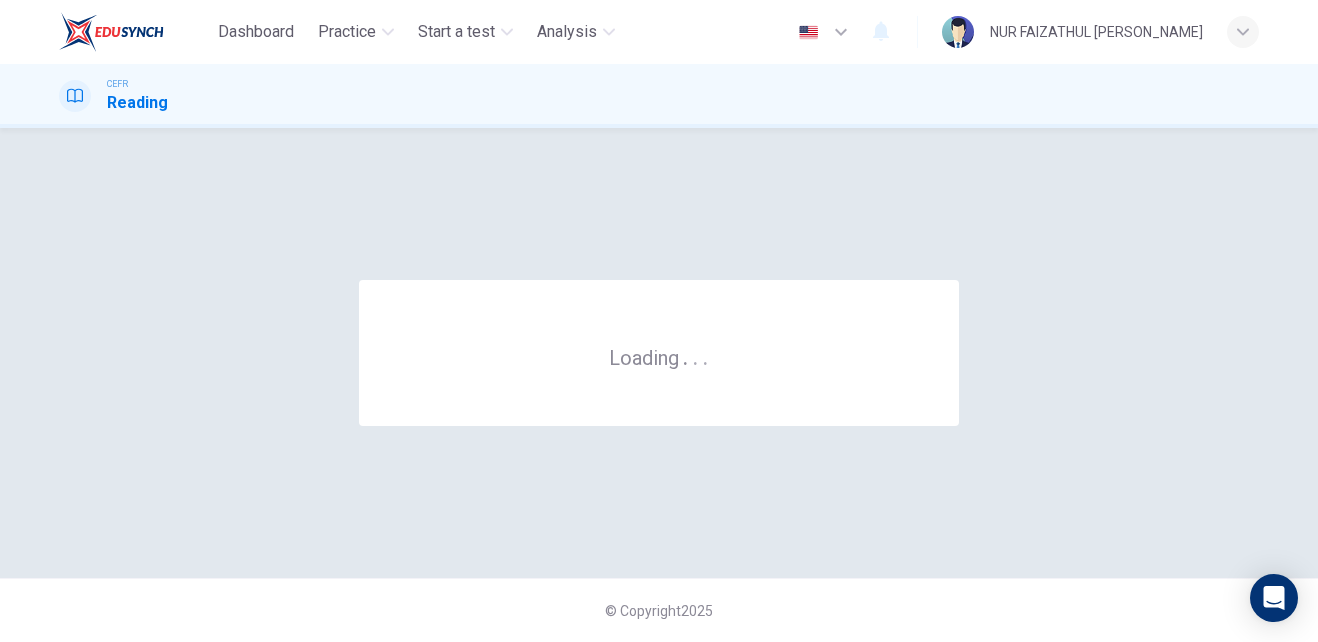 scroll, scrollTop: 0, scrollLeft: 0, axis: both 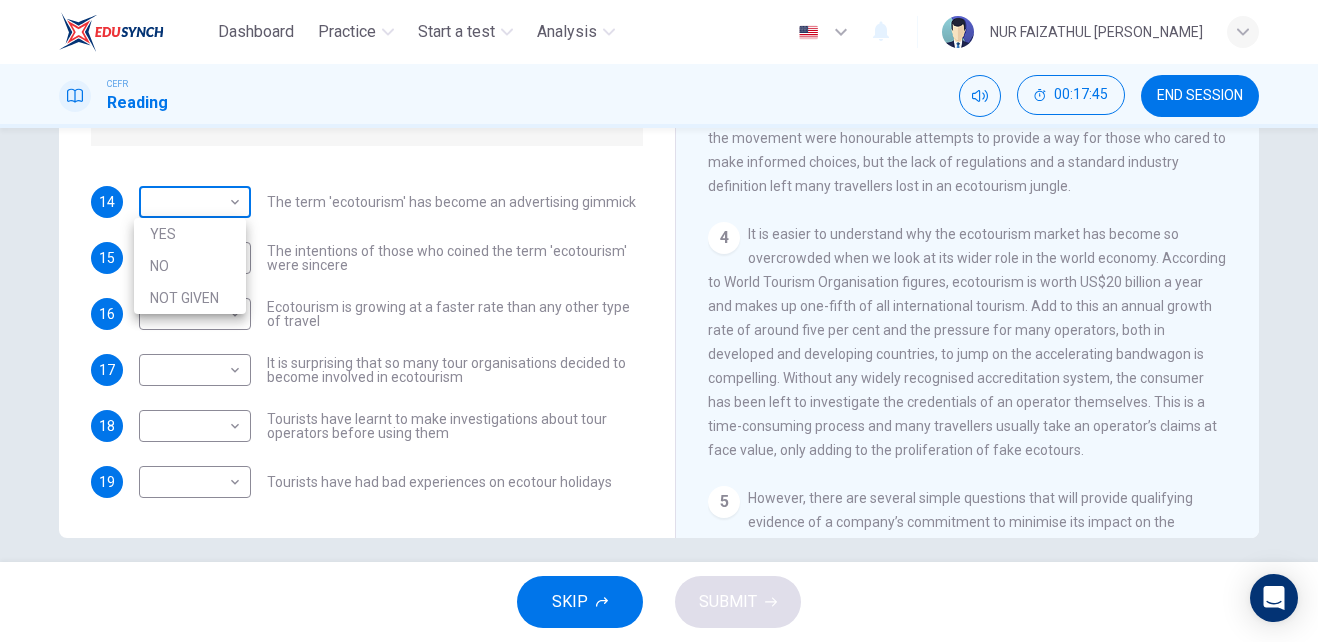 click on "Dashboard Practice Start a test Analysis English en ​ NUR FAIZATHUL [PERSON_NAME] CEFR Reading 00:17:45 END SESSION Questions 14 - 19 Do the following statements agree with the information given in the Reading Passage ?
In the boxes below write YES if the statement agrees with the views of the writer NO if the statement contradicts the views of the writer NOT GIVEN if it is impossible to say what the writer thinks about this 14 ​ ​ The term 'ecotourism' has become an advertising gimmick 15 ​ ​ The intentions of those who coined the term 'ecotourism' were sincere 16 ​ ​ Ecotourism is growing at a faster rate than any other type of travel 17 ​ ​ It is surprising that so many tour organisations decided to become involved in ecotourism 18 ​ ​ Tourists have learnt to make investigations about tour operators before using them 19 ​ ​ Tourists have had bad experiences on ecotour holidays It's Eco-logical CLICK TO ZOOM Click to Zoom 1 2 3 4 5 6 7 8 SKIP SUBMIT
Dashboard Practice" at bounding box center [659, 321] 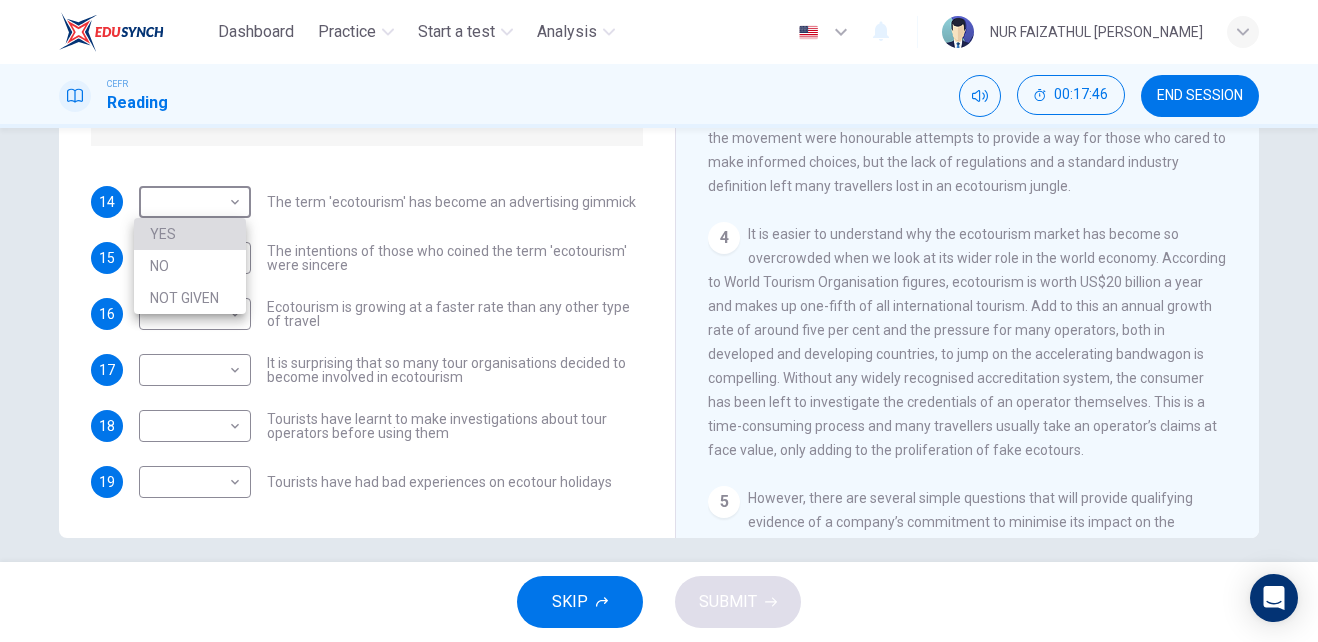 click on "YES" at bounding box center (190, 234) 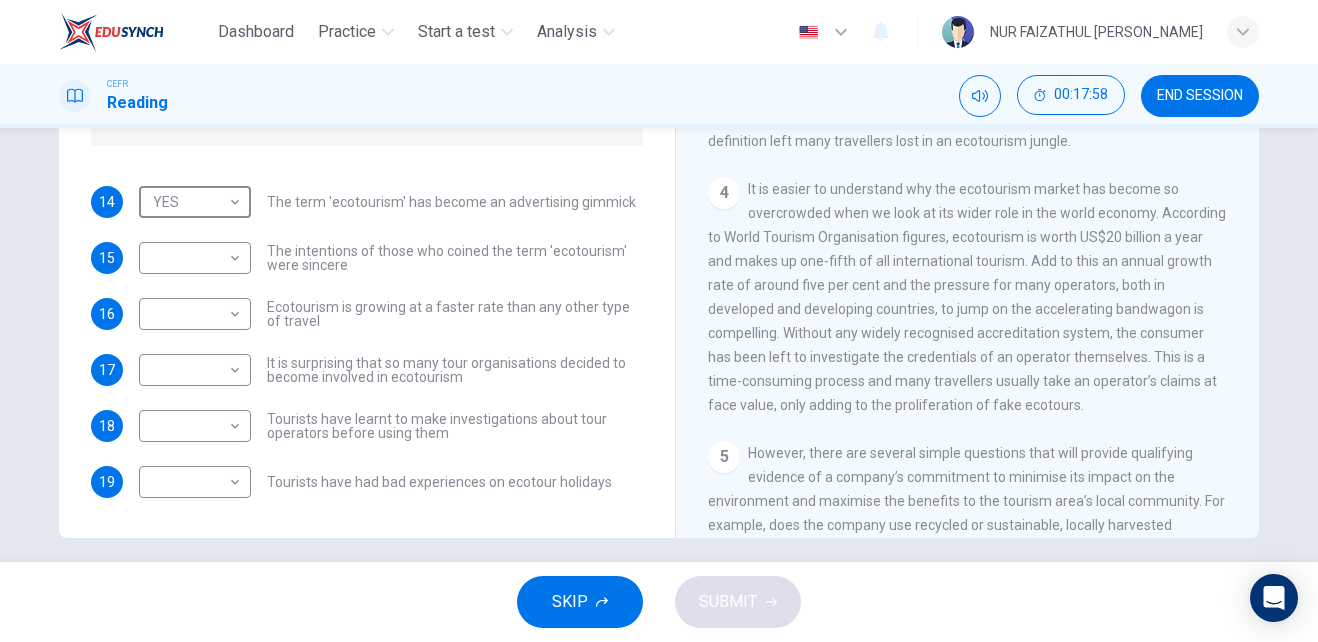 scroll, scrollTop: 634, scrollLeft: 0, axis: vertical 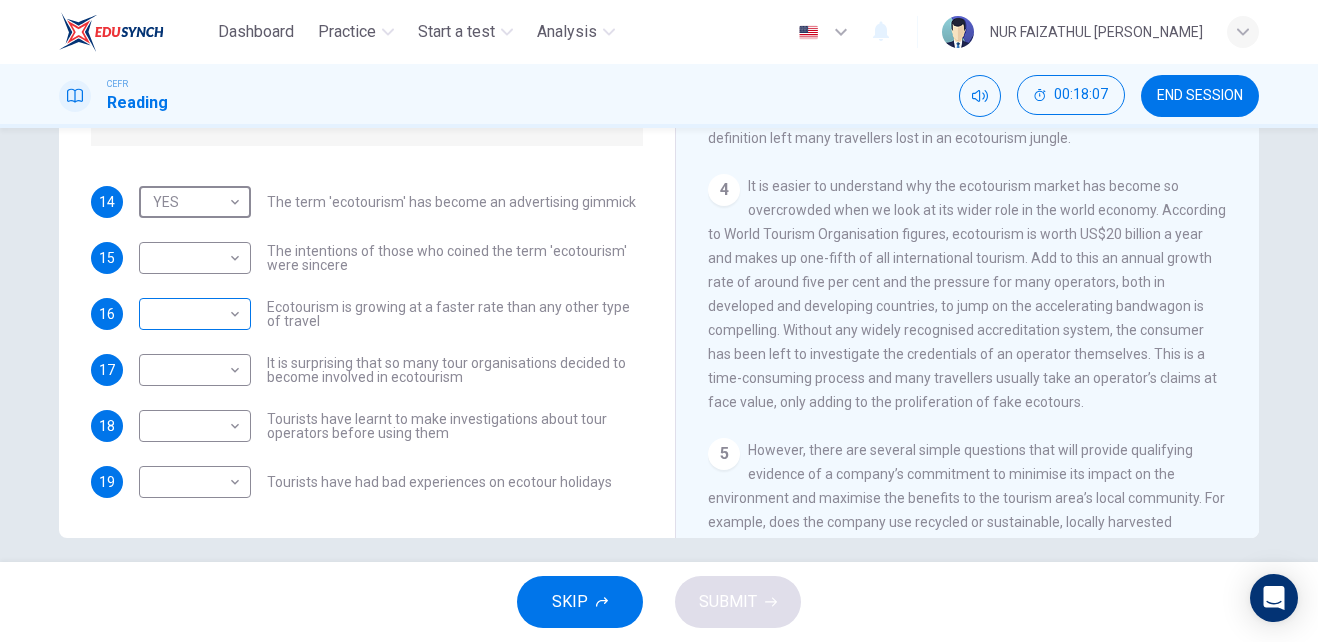 click on "Dashboard Practice Start a test Analysis English en ​ NUR FAIZATHUL [PERSON_NAME] CEFR Reading 00:18:07 END SESSION Questions 14 - 19 Do the following statements agree with the information given in the Reading Passage ?
In the boxes below write YES if the statement agrees with the views of the writer NO if the statement contradicts the views of the writer NOT GIVEN if it is impossible to say what the writer thinks about this 14 YES YES ​ The term 'ecotourism' has become an advertising gimmick 15 ​ ​ The intentions of those who coined the term 'ecotourism' were sincere 16 ​ ​ Ecotourism is growing at a faster rate than any other type of travel 17 ​ ​ It is surprising that so many tour organisations decided to become involved in ecotourism 18 ​ ​ Tourists have learnt to make investigations about tour operators before using them 19 ​ ​ Tourists have had bad experiences on ecotour holidays It's Eco-logical CLICK TO ZOOM Click to Zoom 1 2 3 4 5 6 7 8 SKIP SUBMIT
Dashboard 2025" at bounding box center [659, 321] 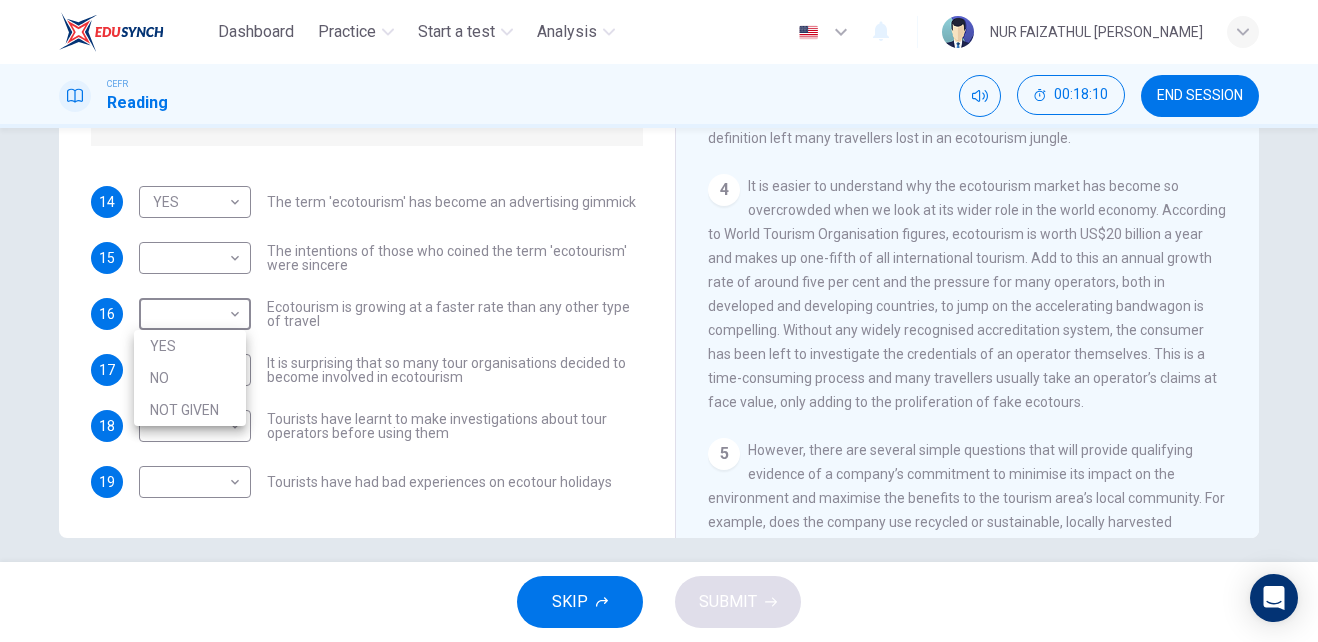 click on "YES" at bounding box center (190, 346) 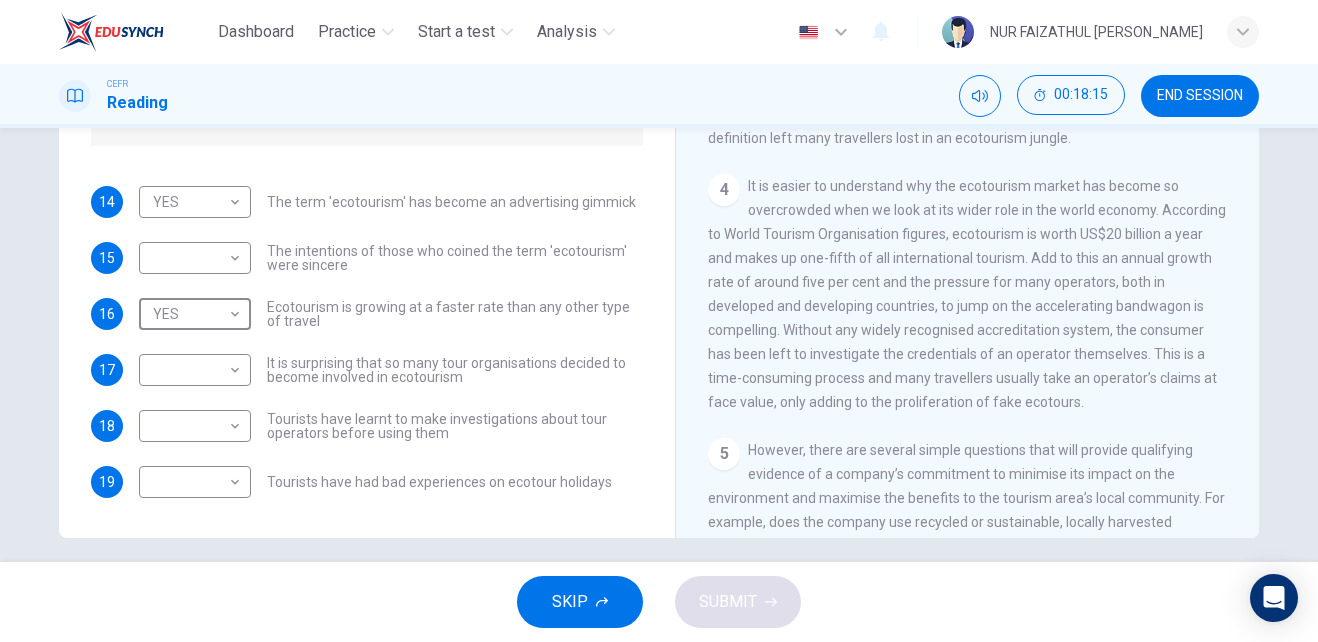 scroll, scrollTop: 341, scrollLeft: 0, axis: vertical 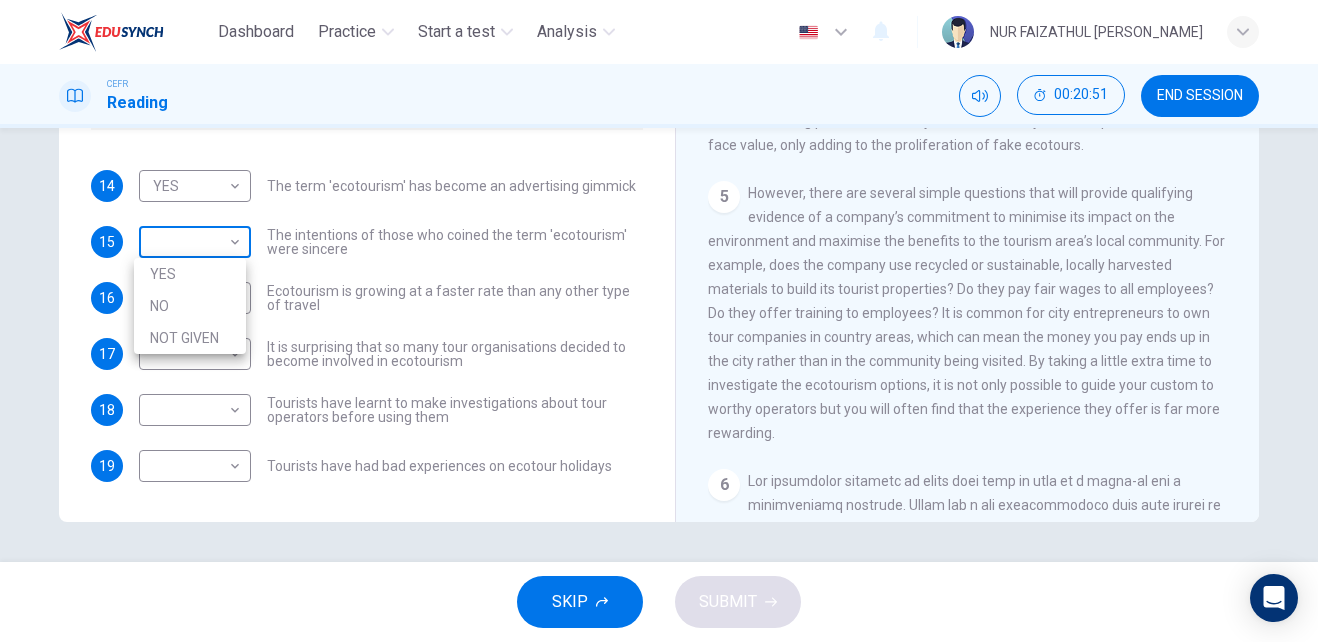 click on "Dashboard Practice Start a test Analysis English en ​ NUR FAIZATHUL [PERSON_NAME] CEFR Reading 00:20:51 END SESSION Questions 14 - 19 Do the following statements agree with the information given in the Reading Passage ?
In the boxes below write YES if the statement agrees with the views of the writer NO if the statement contradicts the views of the writer NOT GIVEN if it is impossible to say what the writer thinks about this 14 YES YES ​ The term 'ecotourism' has become an advertising gimmick 15 ​ ​ The intentions of those who coined the term 'ecotourism' were sincere 16 YES YES ​ Ecotourism is growing at a faster rate than any other type of travel 17 ​ ​ It is surprising that so many tour organisations decided to become involved in ecotourism 18 ​ ​ Tourists have learnt to make investigations about tour operators before using them 19 ​ ​ Tourists have had bad experiences on ecotour holidays It's Eco-logical CLICK TO ZOOM Click to Zoom 1 2 3 4 5 6 7 8 SKIP SUBMIT
Dashboard" at bounding box center (659, 321) 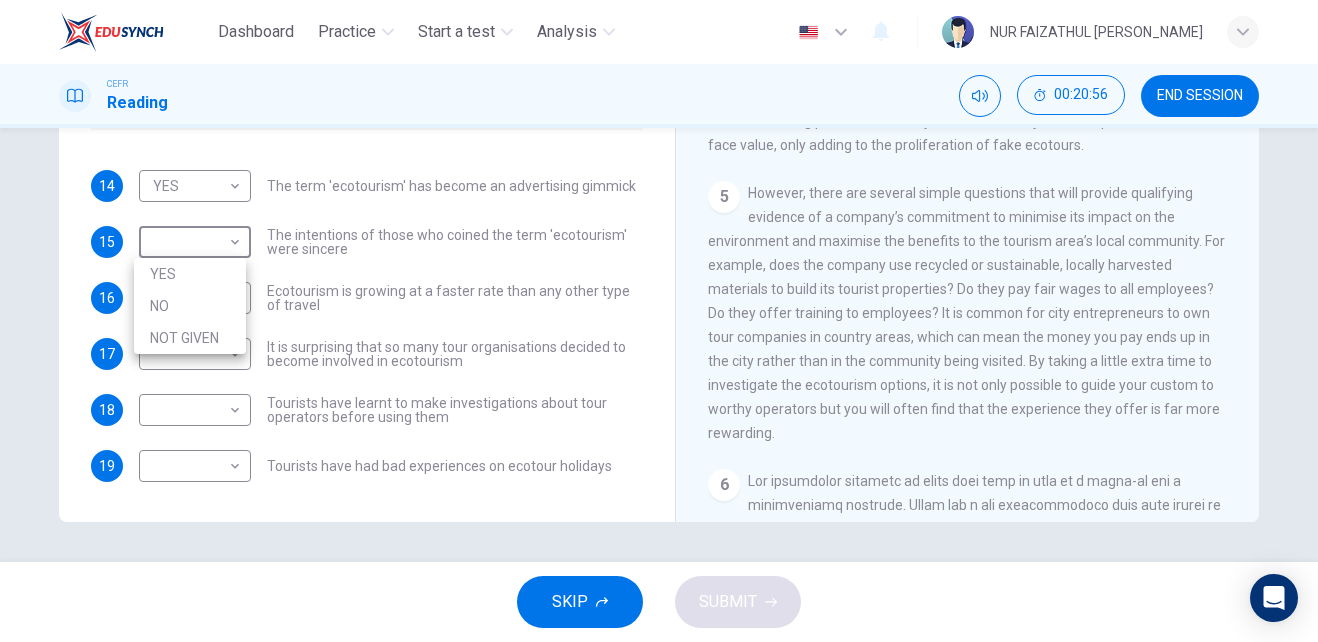 click at bounding box center (659, 321) 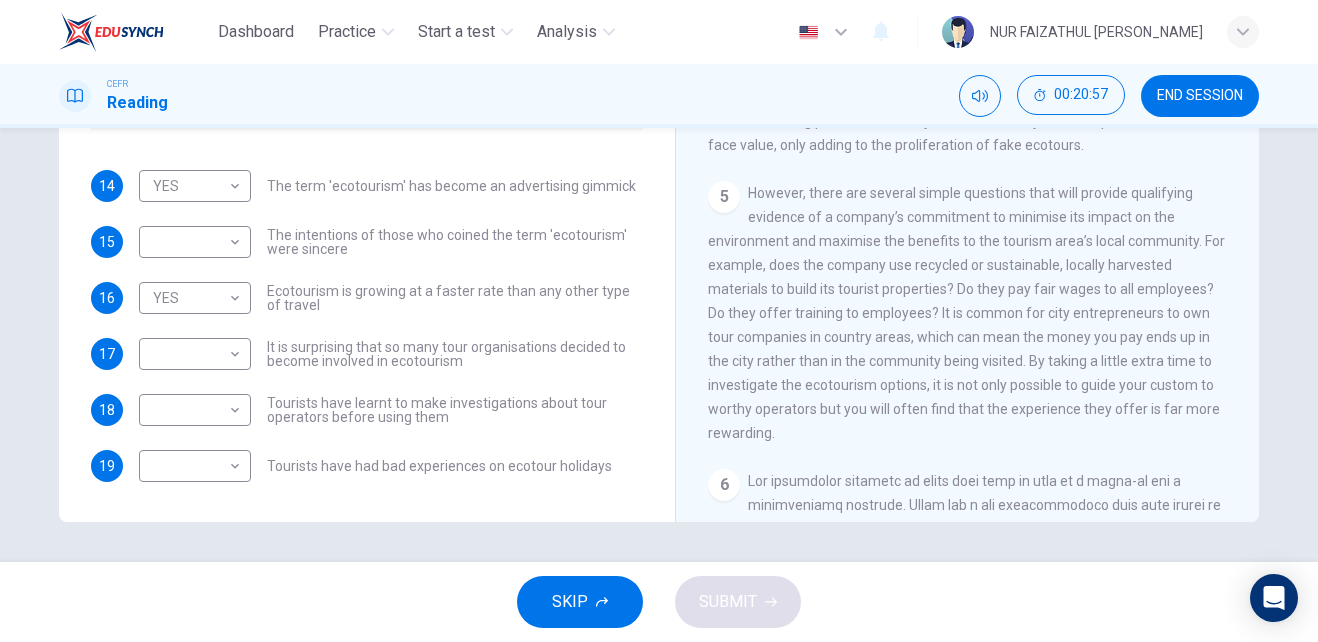 click on "However, there are several simple questions that will provide qualifying evidence of a company’s commitment to minimise its impact on the environment and maximise the benefits to the tourism area’s local community. For example, does the company use recycled or sustainable, locally harvested materials to build its tourist properties? Do they pay fair wages to all employees? Do they offer training to employees? It is common for city entrepreneurs to own tour companies in country areas, which can mean the money you pay ends up in the city rather than in the community being visited. By taking a little extra time to investigate the ecotourism options, it is not only possible to guide your custom to worthy operators but you will often find that the experience they offer is far more rewarding." at bounding box center [966, 313] 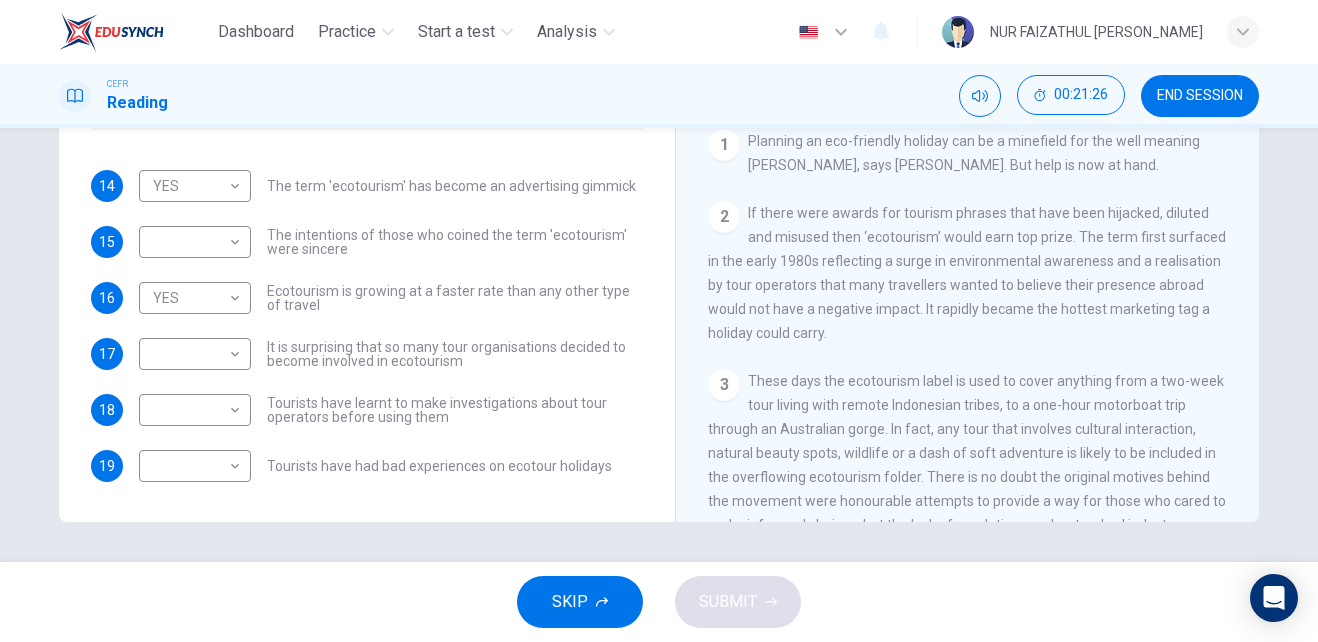 scroll, scrollTop: 206, scrollLeft: 0, axis: vertical 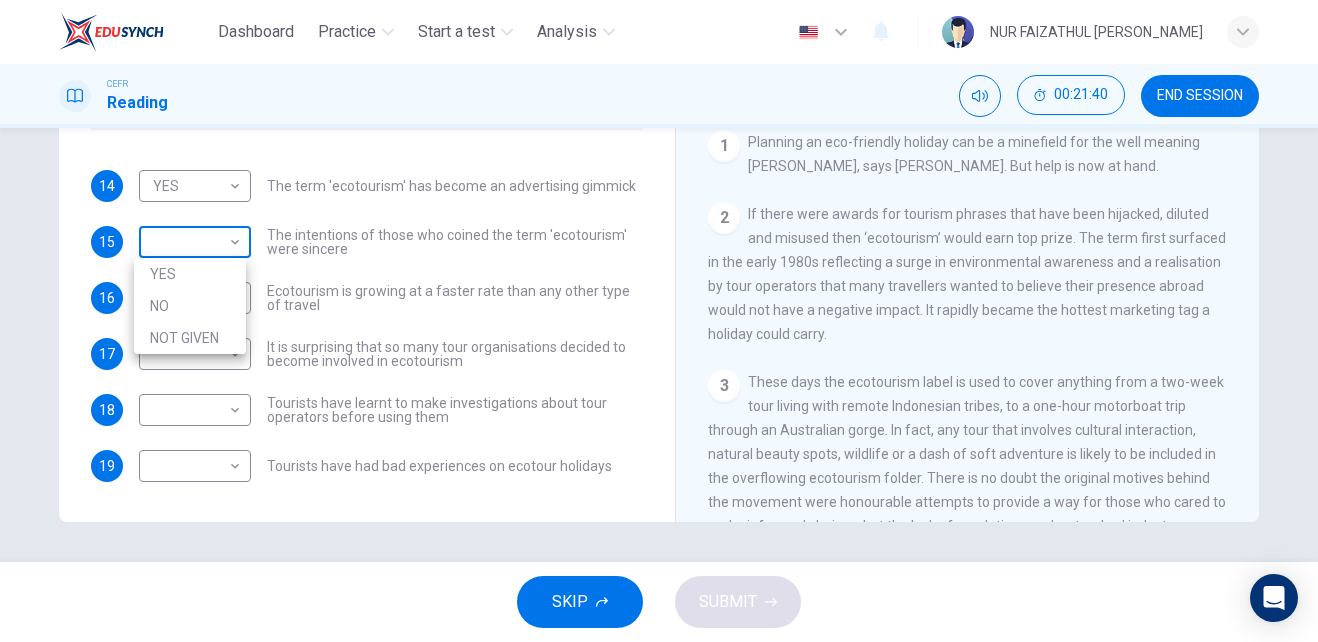 click on "Dashboard Practice Start a test Analysis English en ​ NUR FAIZATHUL [PERSON_NAME] CEFR Reading 00:21:40 END SESSION Questions 14 - 19 Do the following statements agree with the information given in the Reading Passage ?
In the boxes below write YES if the statement agrees with the views of the writer NO if the statement contradicts the views of the writer NOT GIVEN if it is impossible to say what the writer thinks about this 14 YES YES ​ The term 'ecotourism' has become an advertising gimmick 15 ​ ​ The intentions of those who coined the term 'ecotourism' were sincere 16 YES YES ​ Ecotourism is growing at a faster rate than any other type of travel 17 ​ ​ It is surprising that so many tour organisations decided to become involved in ecotourism 18 ​ ​ Tourists have learnt to make investigations about tour operators before using them 19 ​ ​ Tourists have had bad experiences on ecotour holidays It's Eco-logical CLICK TO ZOOM Click to Zoom 1 2 3 4 5 6 7 8 SKIP SUBMIT
Dashboard" at bounding box center [659, 321] 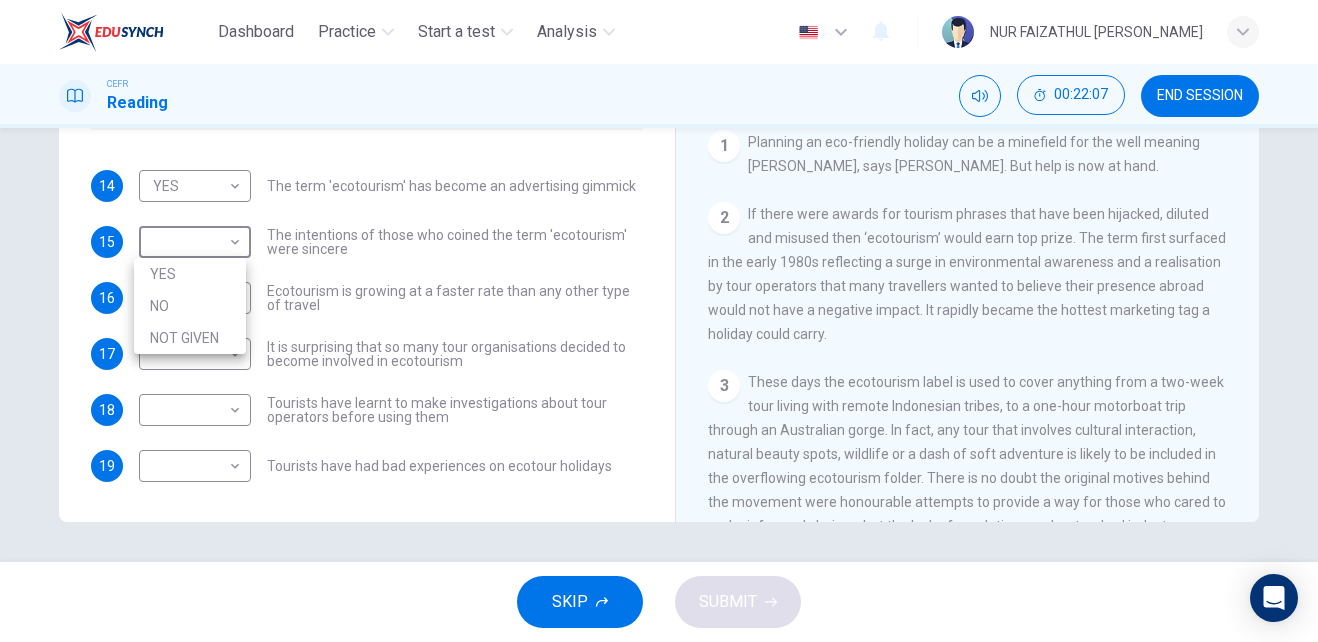 click on "NOT GIVEN" at bounding box center [190, 338] 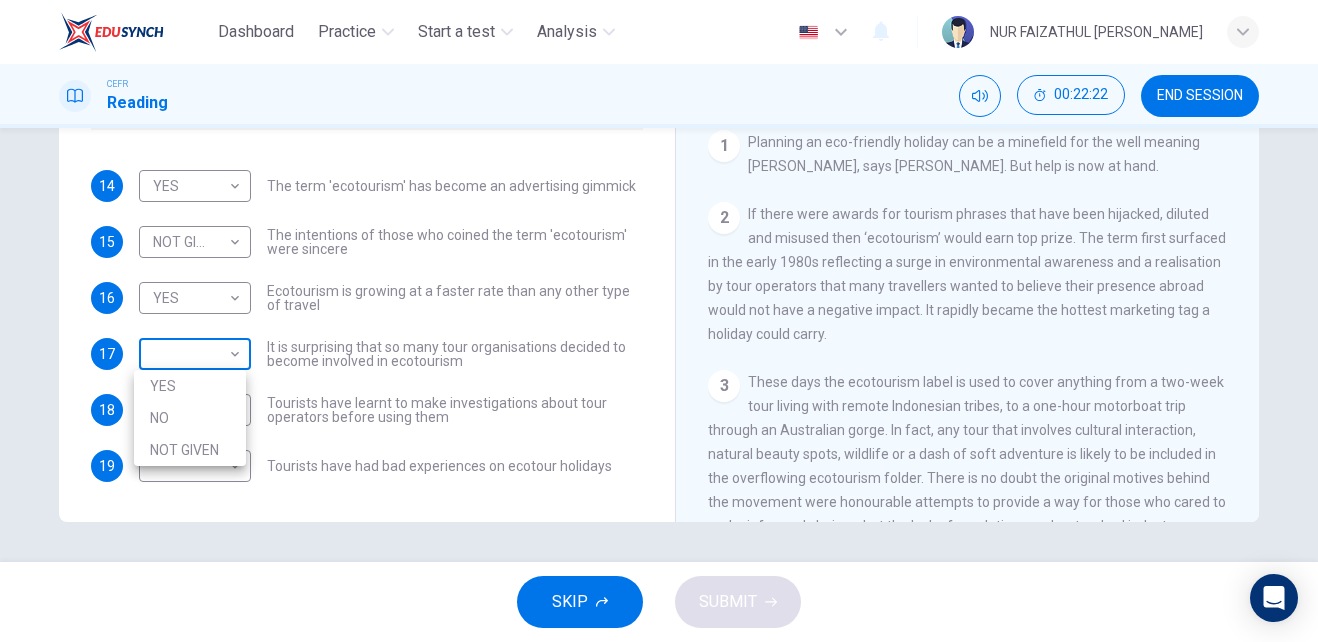 click on "Dashboard Practice Start a test Analysis English en ​ NUR FAIZATHUL [PERSON_NAME] CEFR Reading 00:22:22 END SESSION Questions 14 - 19 Do the following statements agree with the information given in the Reading Passage ?
In the boxes below write YES if the statement agrees with the views of the writer NO if the statement contradicts the views of the writer NOT GIVEN if it is impossible to say what the writer thinks about this 14 YES YES ​ The term 'ecotourism' has become an advertising gimmick 15 NOT GIVEN NOT GIVEN ​ The intentions of those who coined the term 'ecotourism' were sincere 16 YES YES ​ Ecotourism is growing at a faster rate than any other type of travel 17 ​ ​ It is surprising that so many tour organisations decided to become involved in ecotourism 18 ​ ​ Tourists have learnt to make investigations about tour operators before using them 19 ​ ​ Tourists have had bad experiences on ecotour holidays It's Eco-logical CLICK TO ZOOM Click to Zoom 1 2 3 4 5 6 7 8 SKIP SUBMIT" at bounding box center (659, 321) 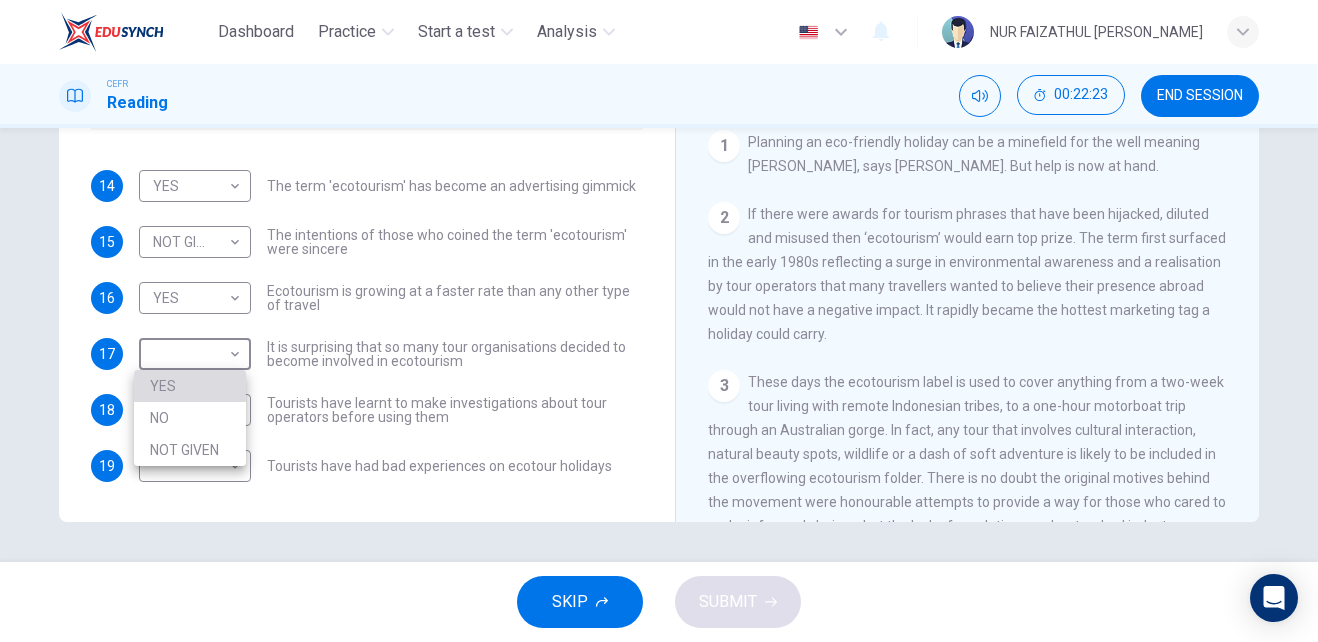 click on "YES" at bounding box center [190, 386] 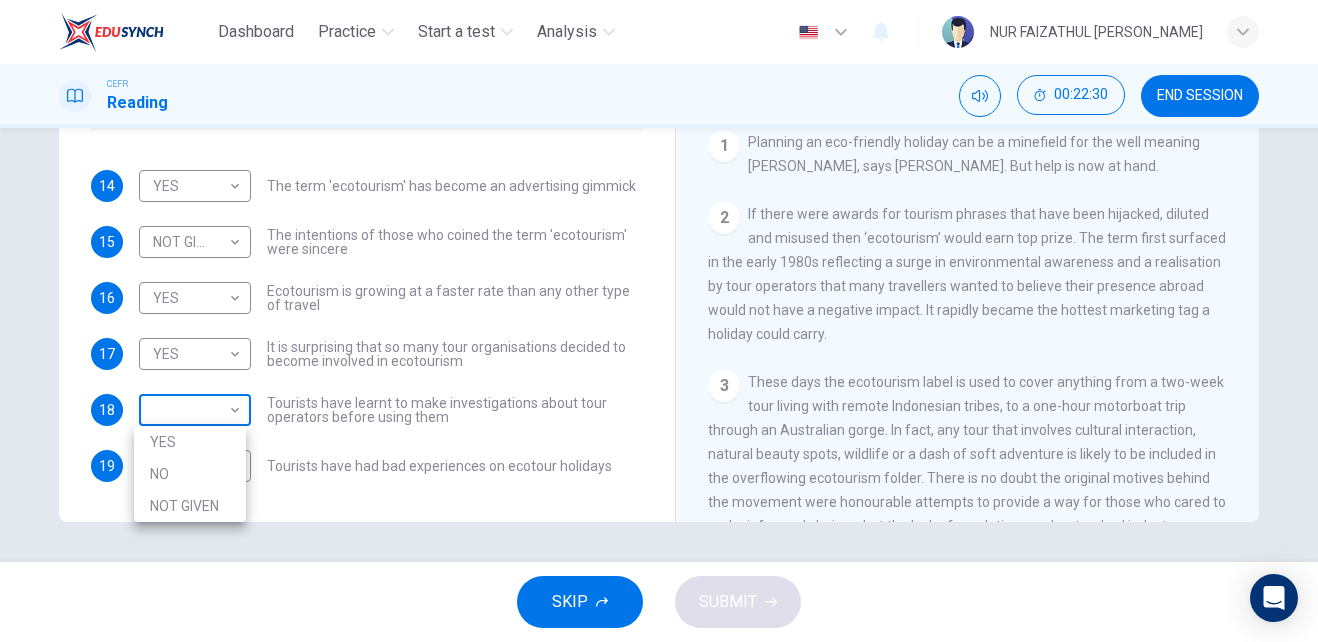 click on "Dashboard Practice Start a test Analysis English en ​ NUR FAIZATHUL [PERSON_NAME] CEFR Reading 00:22:30 END SESSION Questions 14 - 19 Do the following statements agree with the information given in the Reading Passage ?
In the boxes below write YES if the statement agrees with the views of the writer NO if the statement contradicts the views of the writer NOT GIVEN if it is impossible to say what the writer thinks about this 14 YES YES ​ The term 'ecotourism' has become an advertising gimmick 15 NOT GIVEN NOT GIVEN ​ The intentions of those who coined the term 'ecotourism' were sincere 16 YES YES ​ Ecotourism is growing at a faster rate than any other type of travel 17 YES YES ​ It is surprising that so many tour organisations decided to become involved in ecotourism 18 ​ ​ Tourists have learnt to make investigations about tour operators before using them 19 ​ ​ Tourists have had bad experiences on ecotour holidays It's Eco-logical CLICK TO ZOOM Click to Zoom 1 2 3 4 5 6 7 8 SKIP" at bounding box center (659, 321) 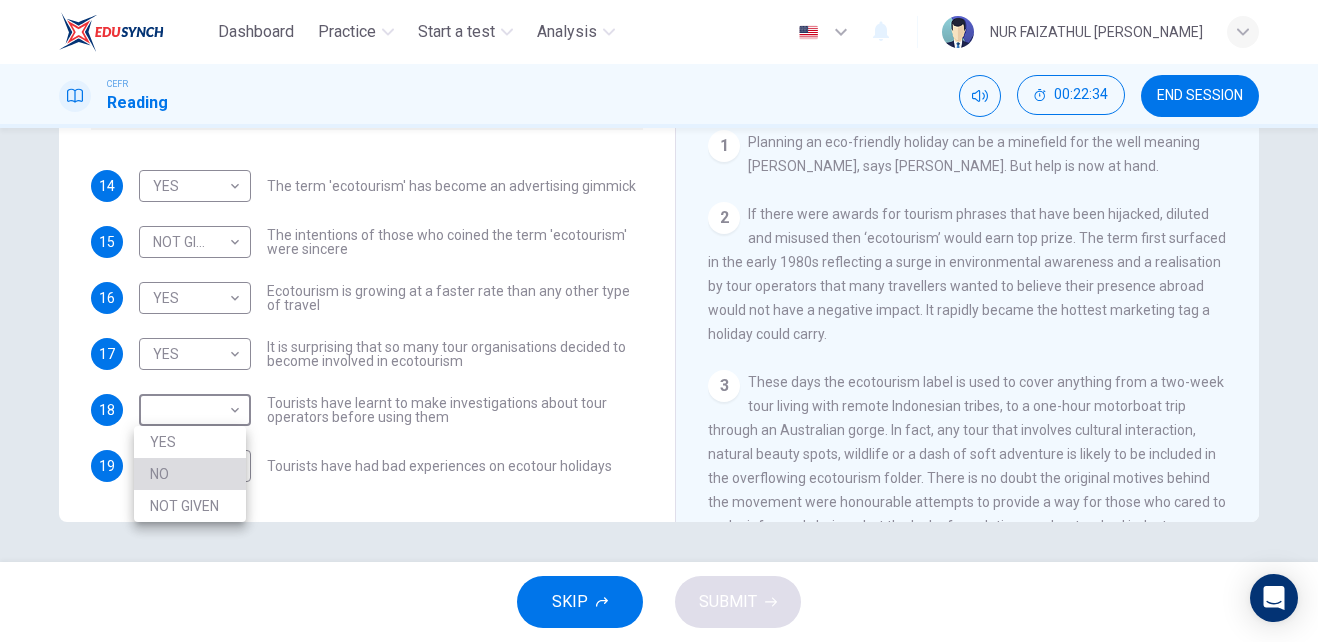 click on "NO" at bounding box center (190, 474) 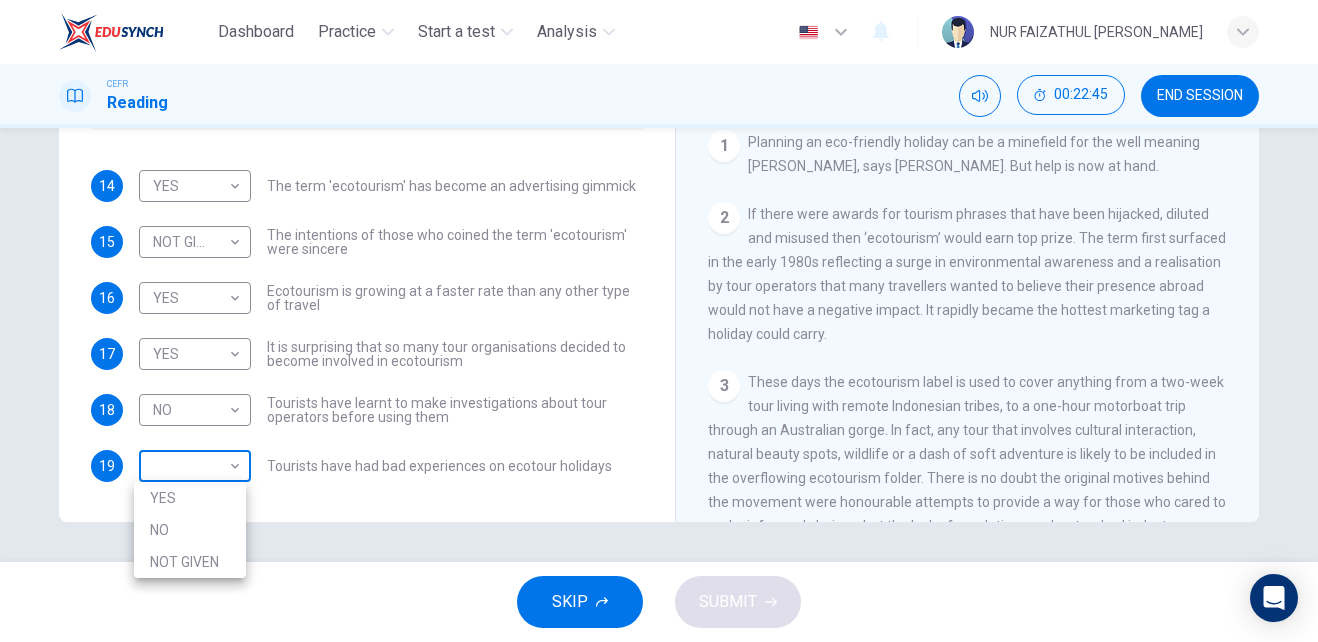 click on "Dashboard Practice Start a test Analysis English en ​ NUR FAIZATHUL [PERSON_NAME] CEFR Reading 00:22:45 END SESSION Questions 14 - 19 Do the following statements agree with the information given in the Reading Passage ?
In the boxes below write YES if the statement agrees with the views of the writer NO if the statement contradicts the views of the writer NOT GIVEN if it is impossible to say what the writer thinks about this 14 YES YES ​ The term 'ecotourism' has become an advertising gimmick 15 NOT GIVEN NOT GIVEN ​ The intentions of those who coined the term 'ecotourism' were sincere 16 YES YES ​ Ecotourism is growing at a faster rate than any other type of travel 17 YES YES ​ It is surprising that so many tour organisations decided to become involved in ecotourism 18 NO NO ​ Tourists have learnt to make investigations about tour operators before using them 19 ​ ​ Tourists have had bad experiences on ecotour holidays It's Eco-logical CLICK TO ZOOM Click to Zoom 1 2 3 4 5 6 7 8 SKIP" at bounding box center [659, 321] 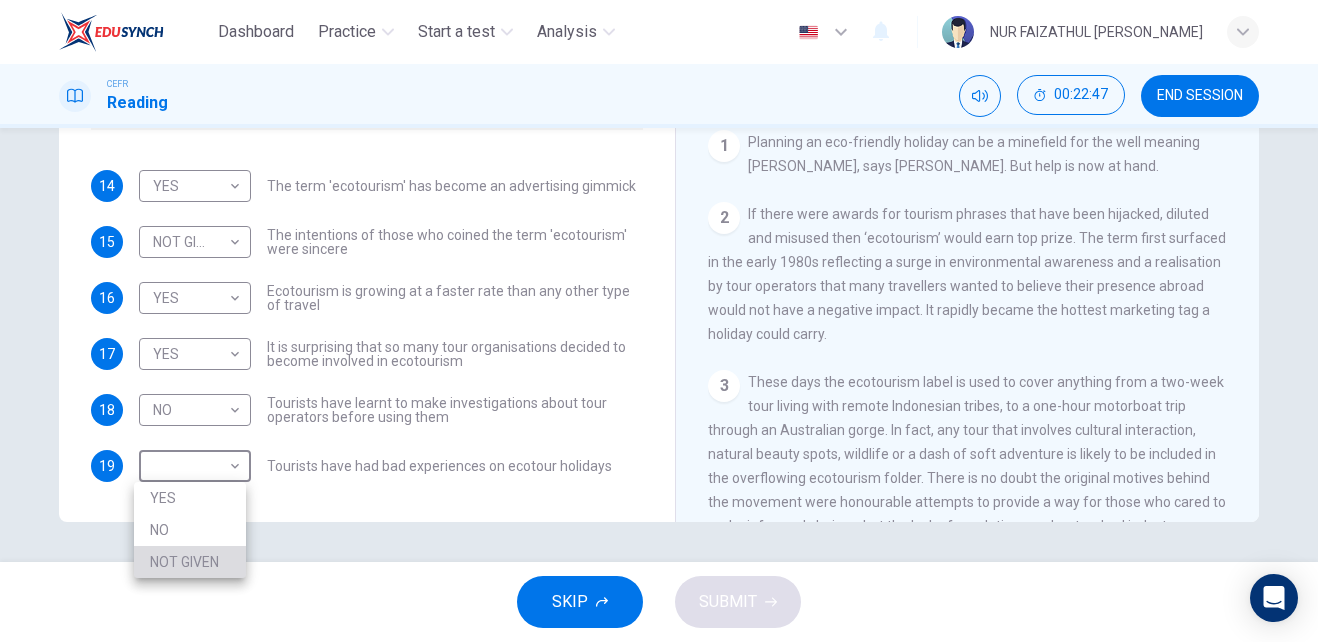 click on "NOT GIVEN" at bounding box center [190, 562] 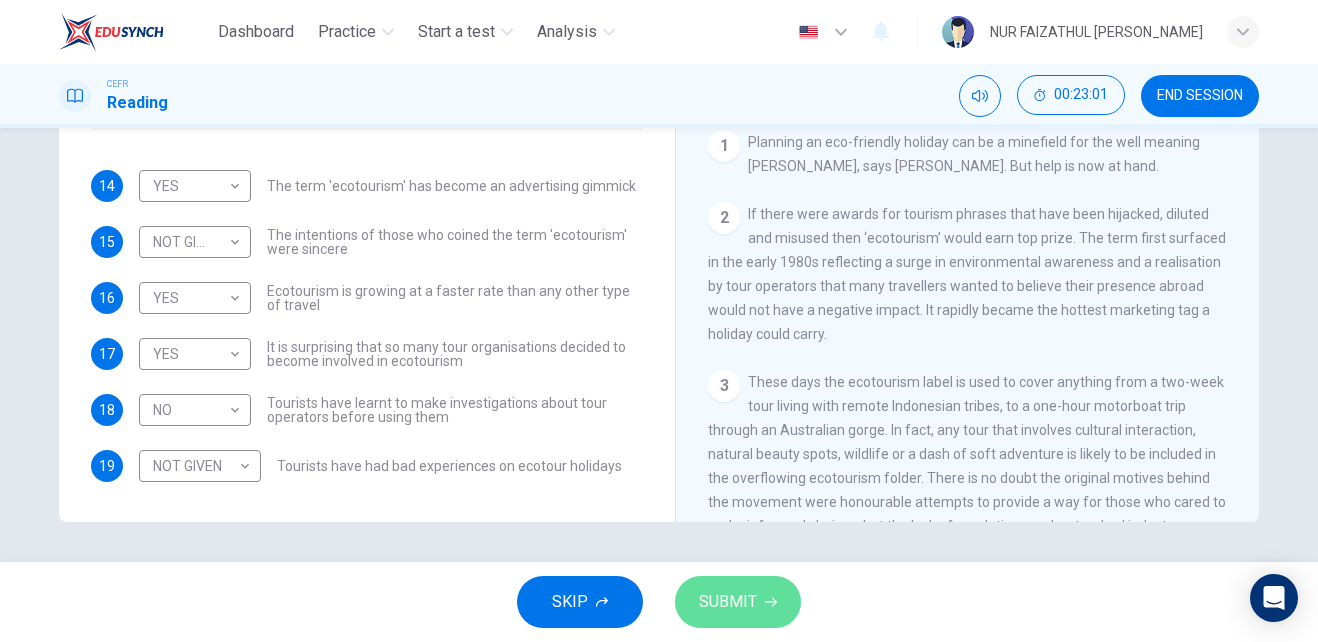 click on "SUBMIT" at bounding box center (728, 602) 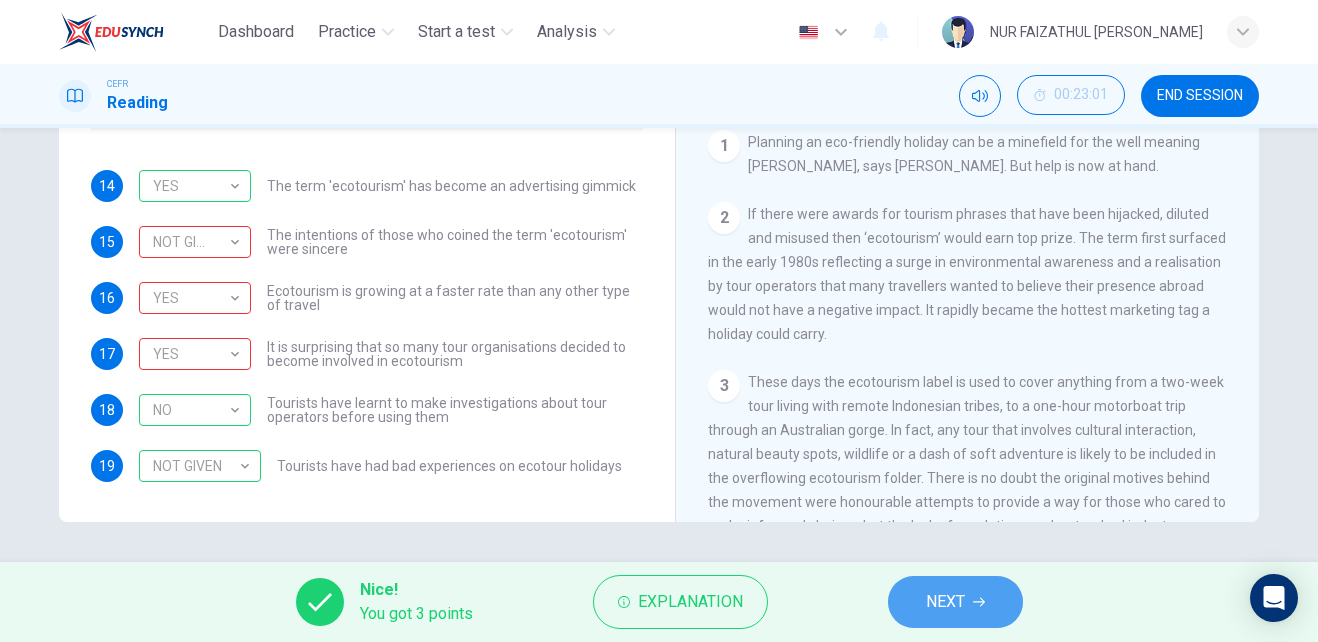 click on "NEXT" at bounding box center (945, 602) 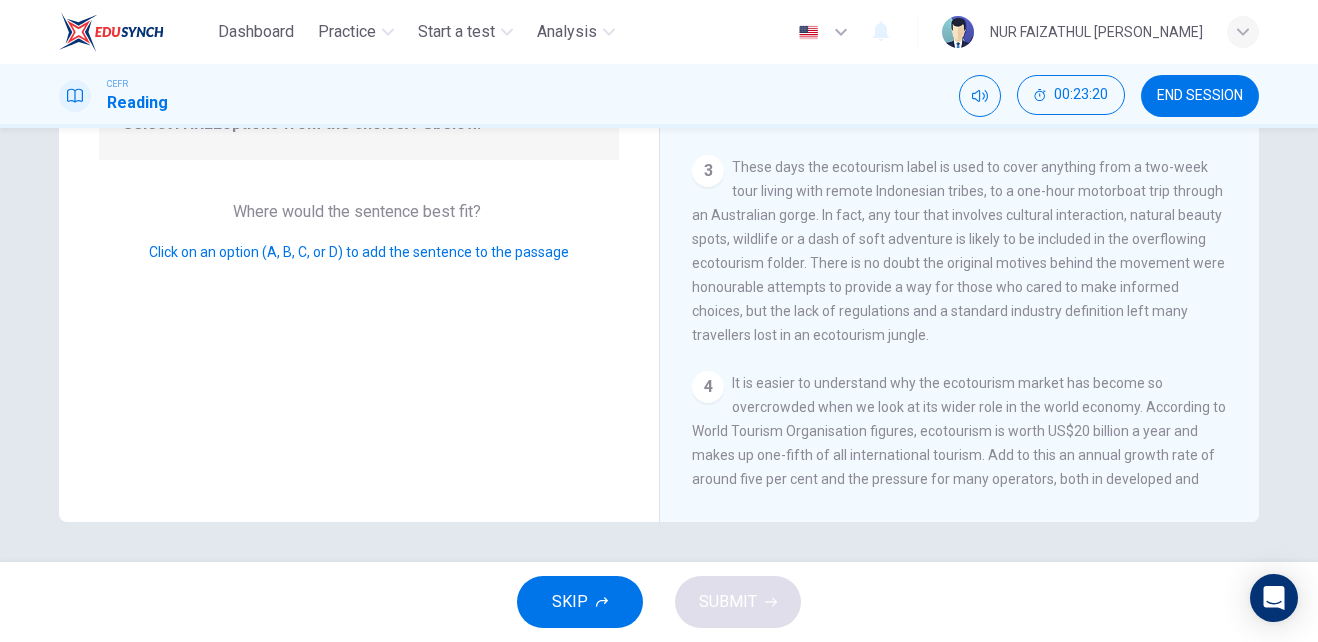scroll, scrollTop: 291, scrollLeft: 0, axis: vertical 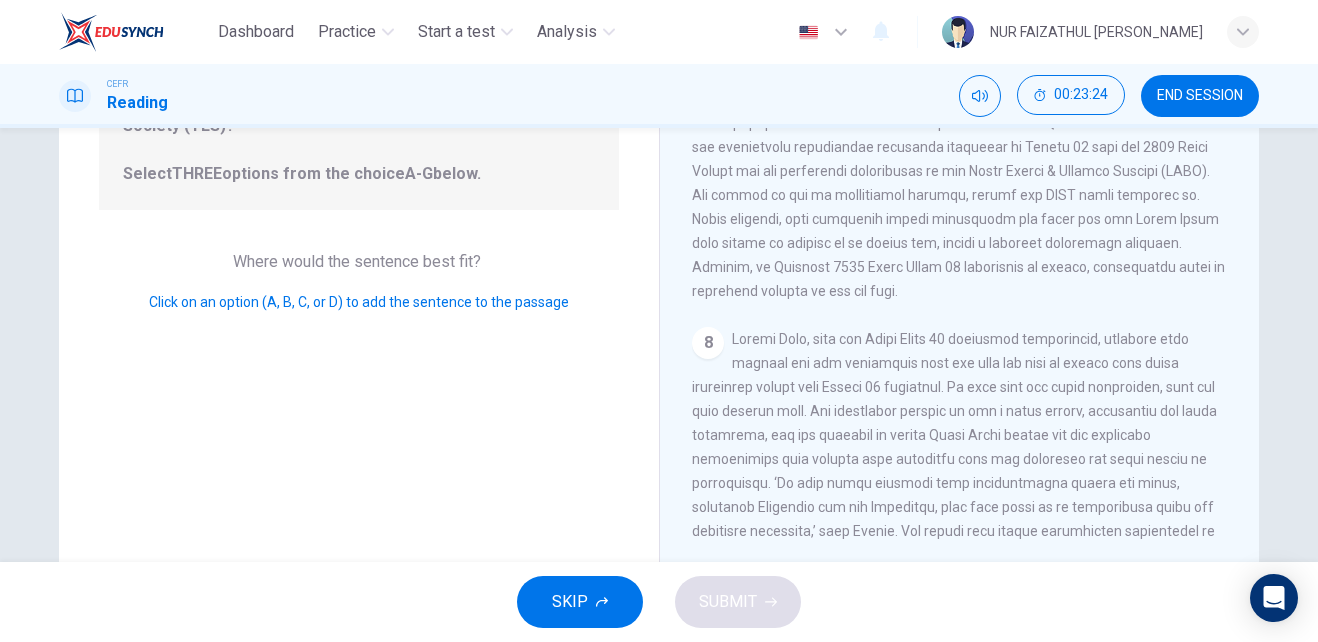 click on "Where would the sentence best fit?   Click on an option (A, B, C, or D) to add the sentence to the passage" at bounding box center [359, 282] 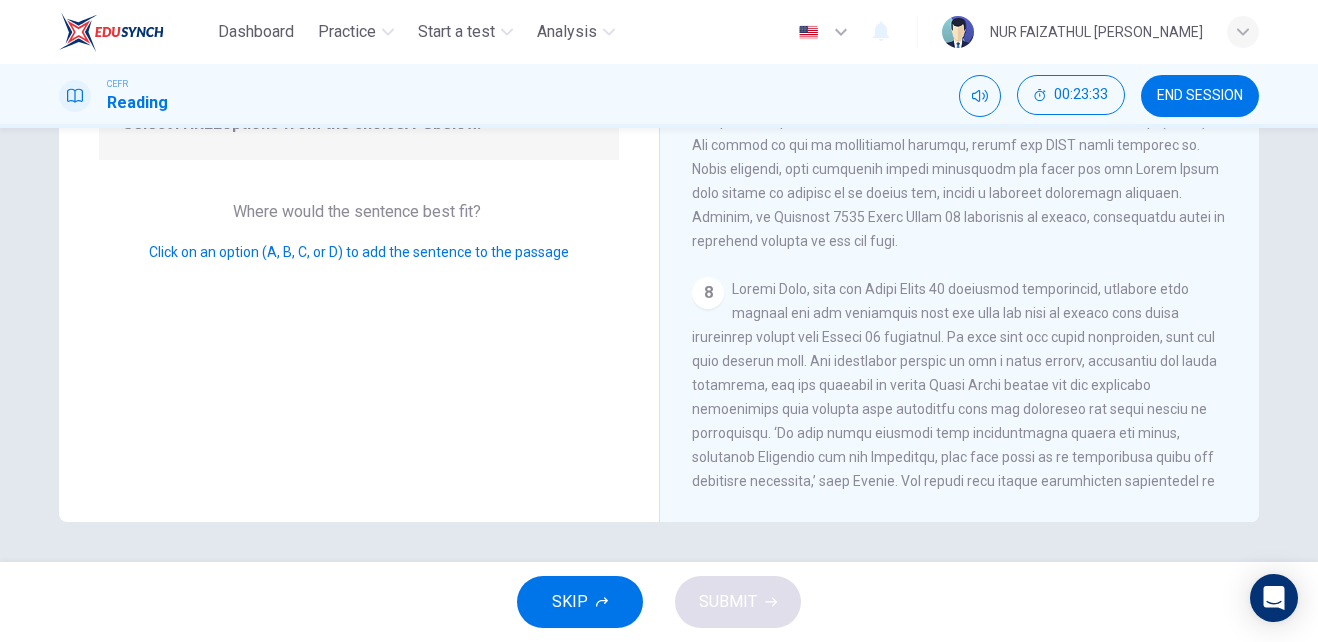 scroll, scrollTop: 168, scrollLeft: 0, axis: vertical 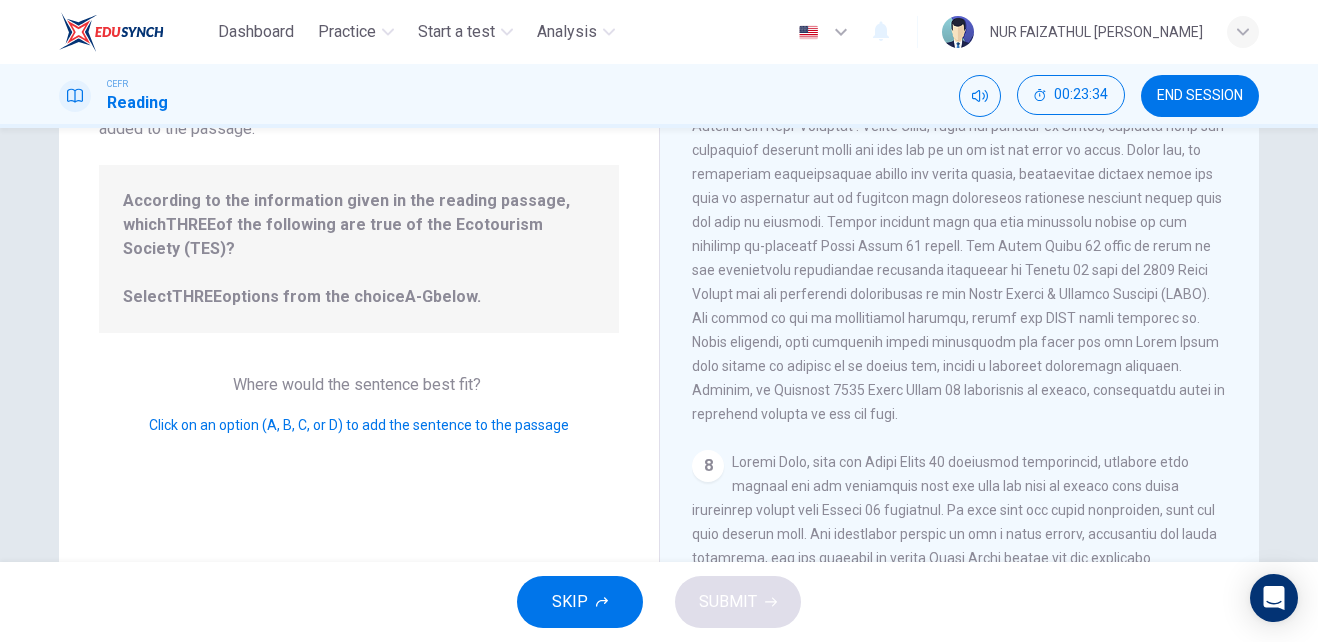 click on "Click on an option (A, B, C, or D) to add the sentence to the passage" at bounding box center [359, 425] 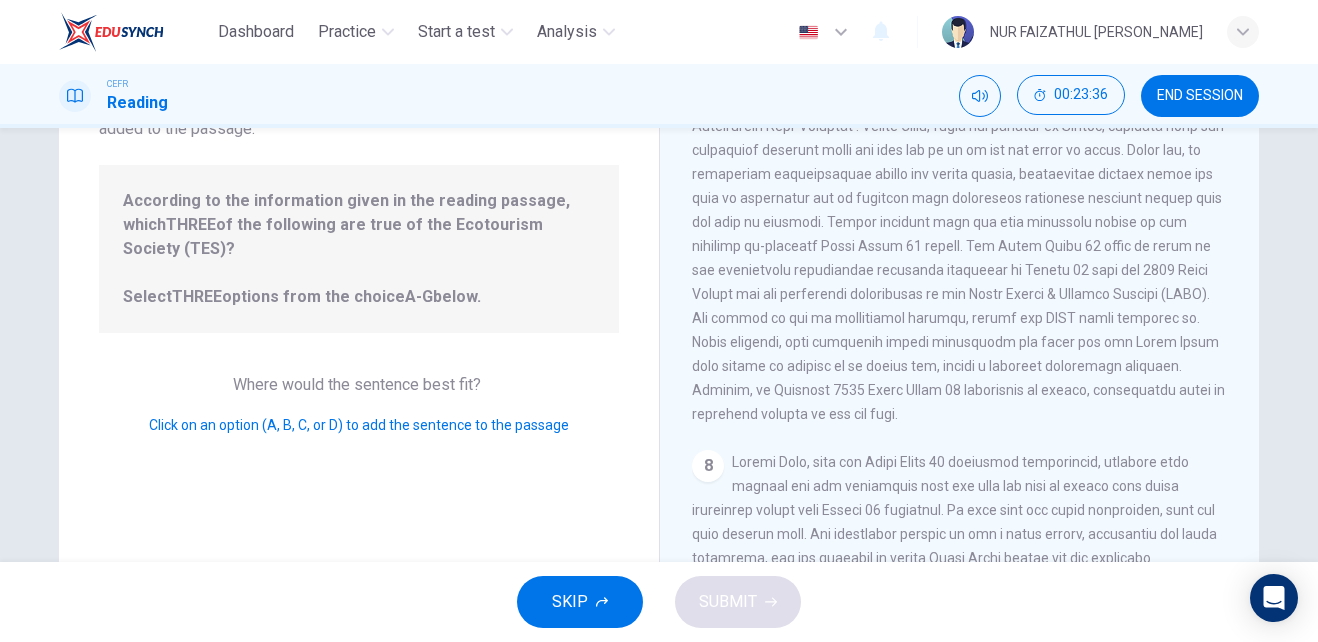 click on "According to the information given in the reading passage, which  THREE  of the following are true of the Ecotourism Society (TES)?
Select  THREE  options from the choice  A-G  below." at bounding box center [359, 249] 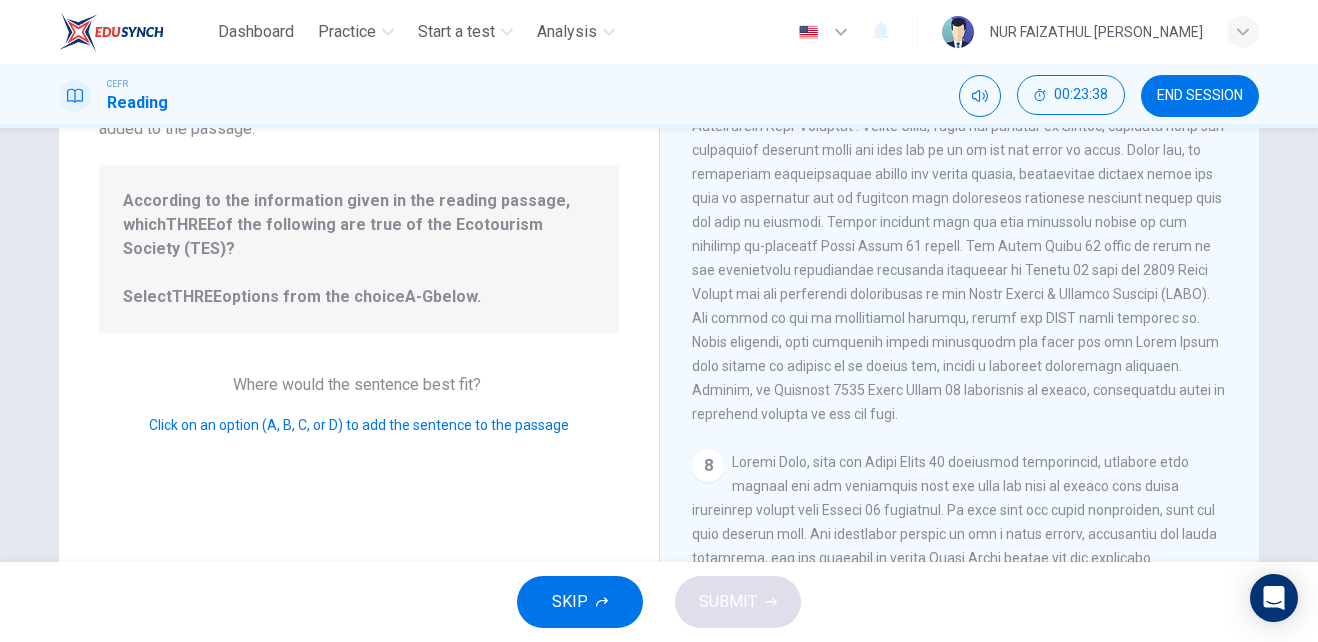 scroll, scrollTop: 167, scrollLeft: 0, axis: vertical 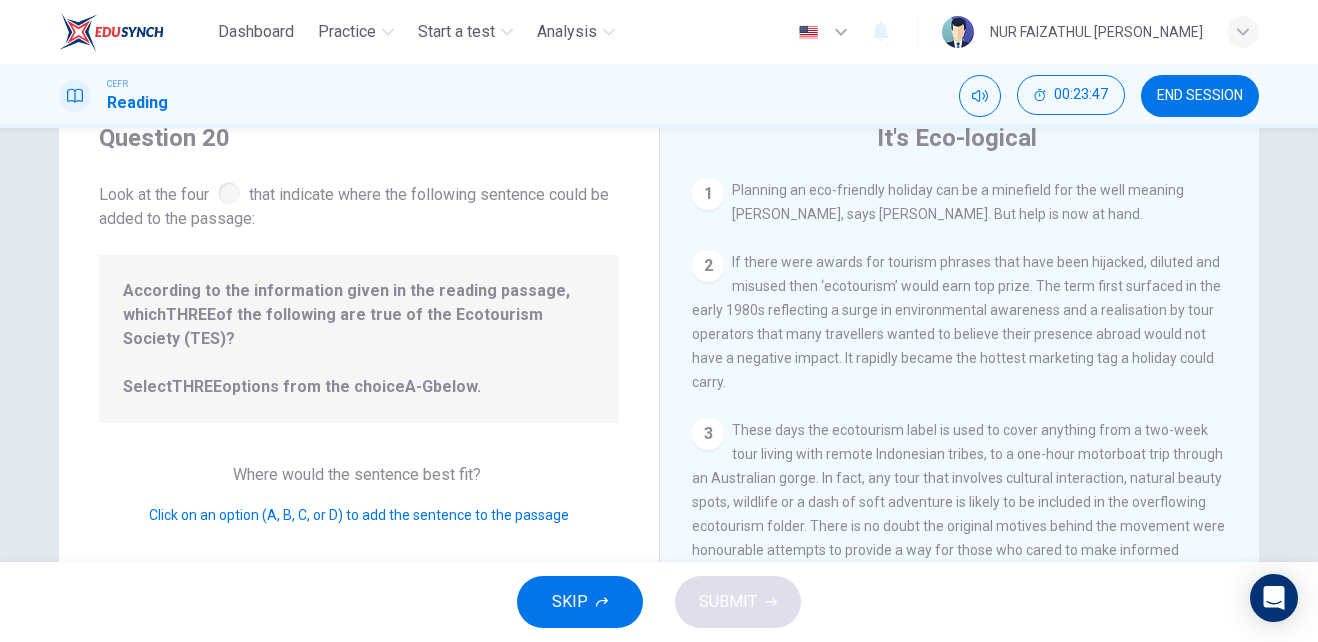 click on "1" at bounding box center (708, 194) 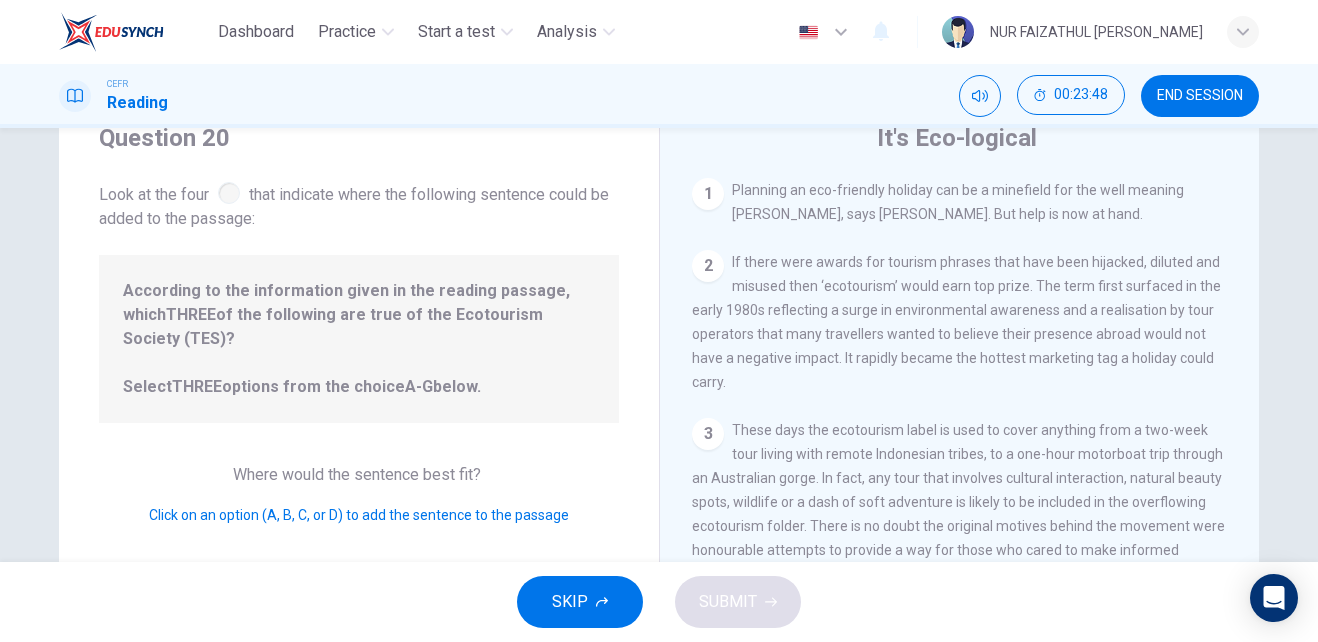 drag, startPoint x: 705, startPoint y: 289, endPoint x: 491, endPoint y: 308, distance: 214.8418 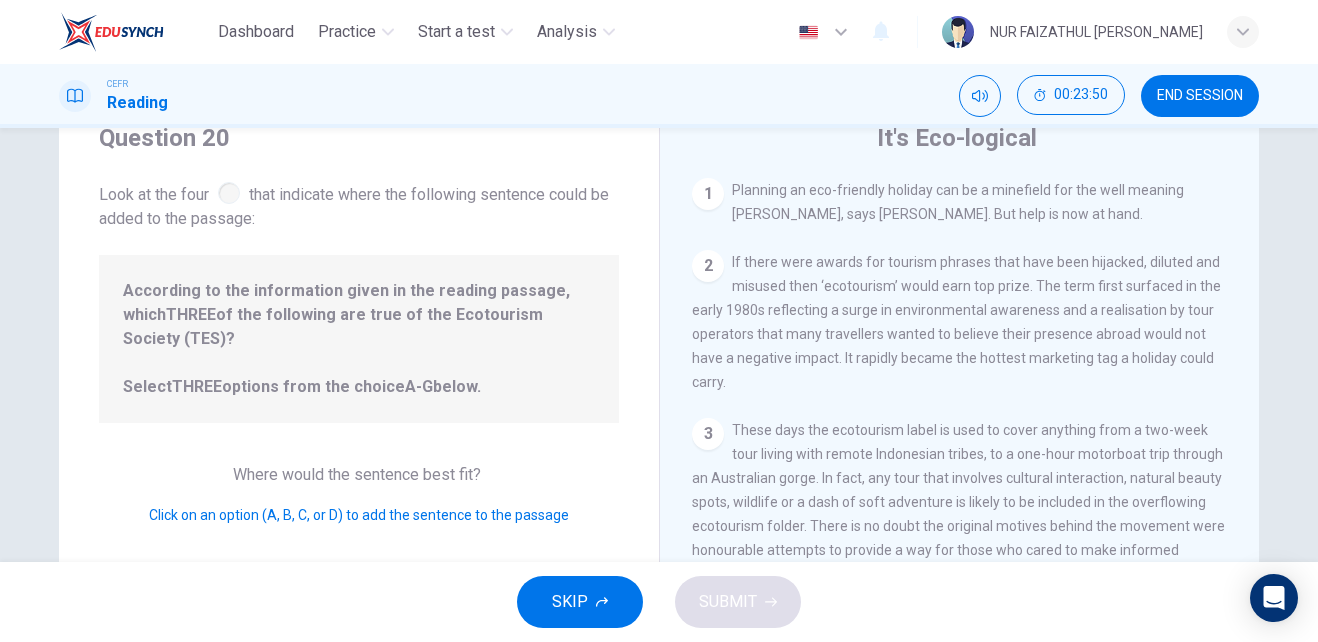click on "Click on an option (A, B, C, or D) to add the sentence to the passage" at bounding box center [359, 515] 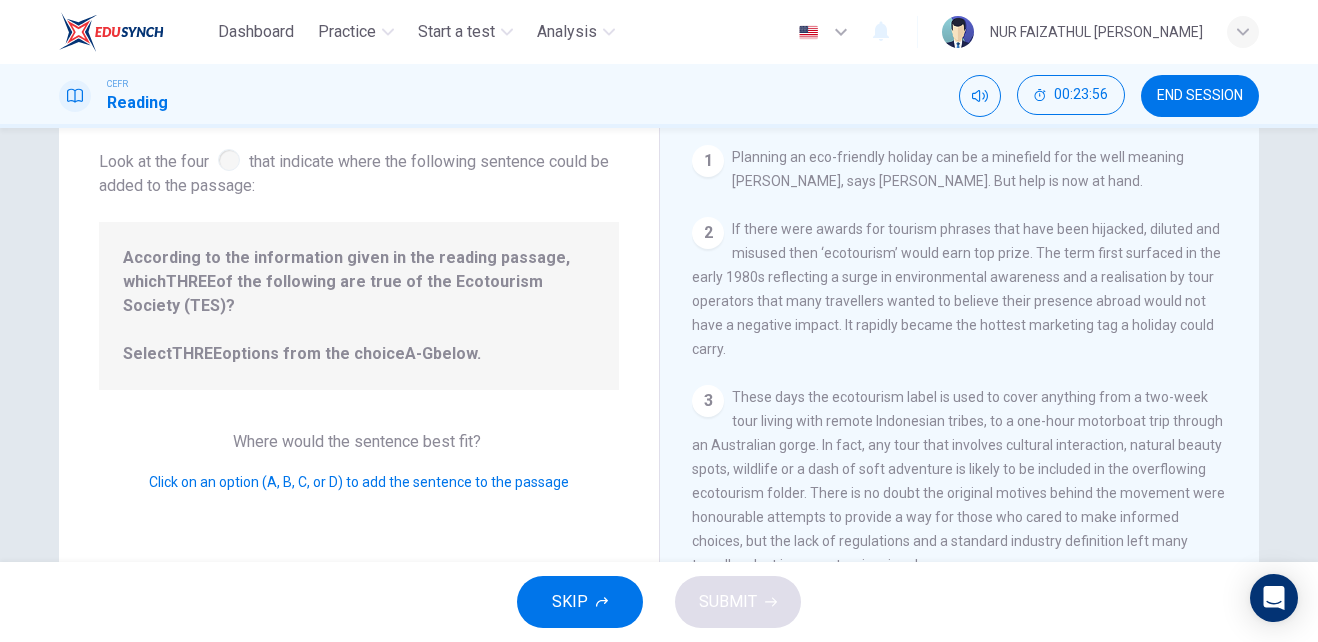 scroll, scrollTop: 341, scrollLeft: 0, axis: vertical 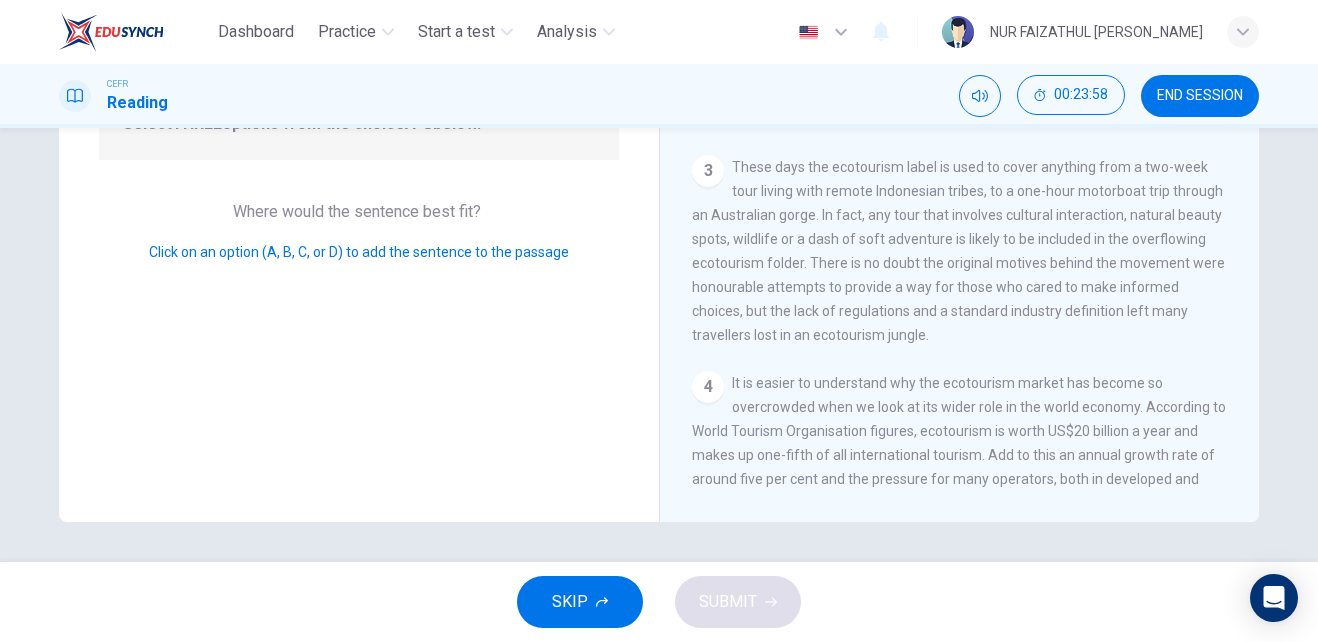 click on "Question 20 Look at the four     that indicate where the following sentence could be added to the passage: According to the information given in the reading passage, which  THREE  of the following are true of the Ecotourism Society (TES)?
Select  THREE  options from the choice  A-G  below.  Where would the sentence best fit?   Click on an option (A, B, C, or D) to add the sentence to the passage" at bounding box center [359, 174] 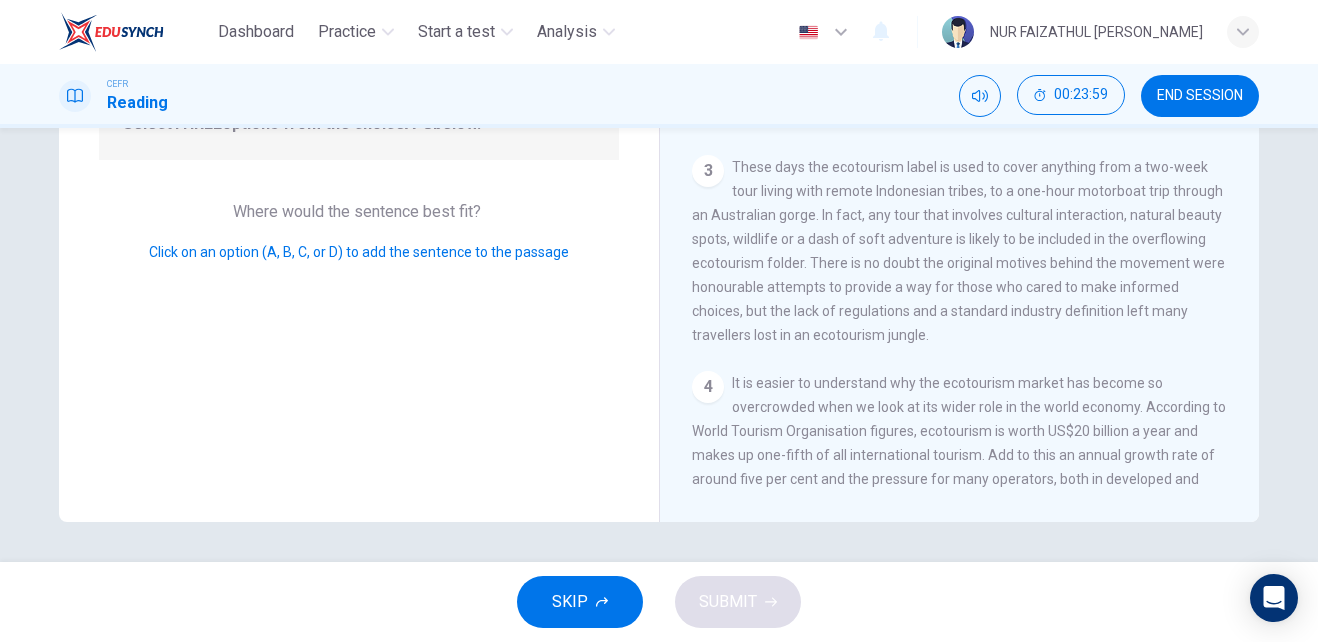 click on "Click on an option (A, B, C, or D) to add the sentence to the passage" at bounding box center (359, 252) 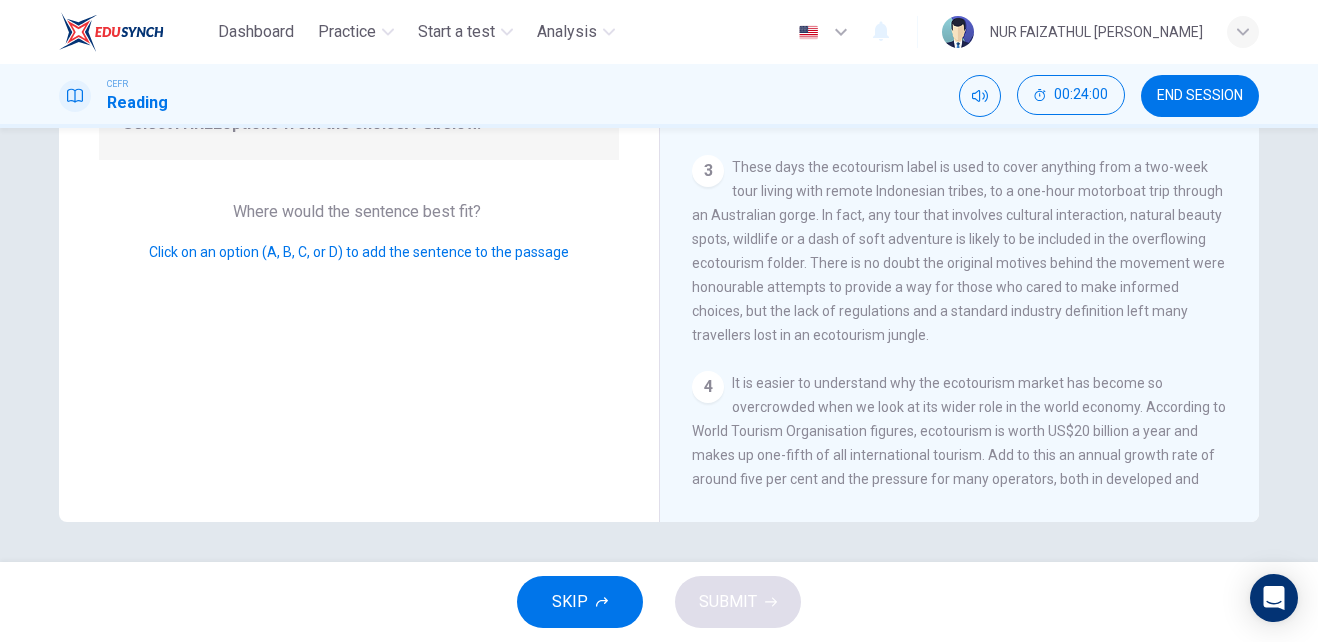 click on "Click on an option (A, B, C, or D) to add the sentence to the passage" at bounding box center (359, 252) 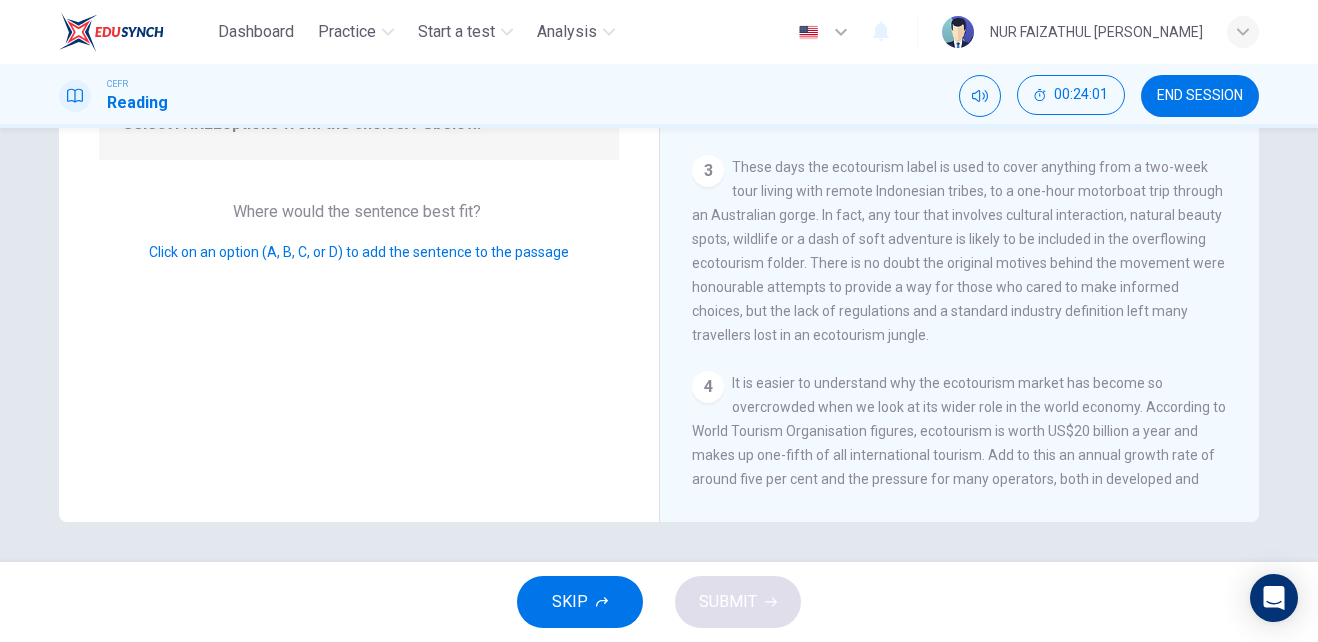 drag, startPoint x: 293, startPoint y: 222, endPoint x: 365, endPoint y: 226, distance: 72.11102 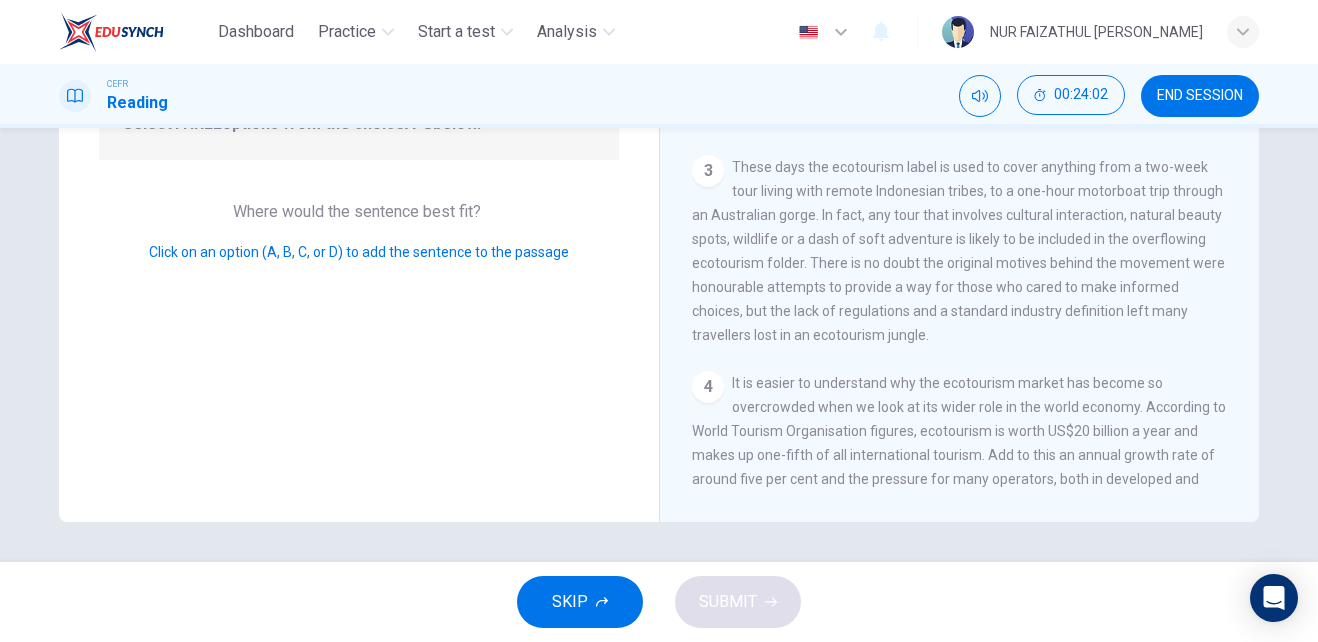 click on "Click on an option (A, B, C, or D) to add the sentence to the passage" at bounding box center (359, 252) 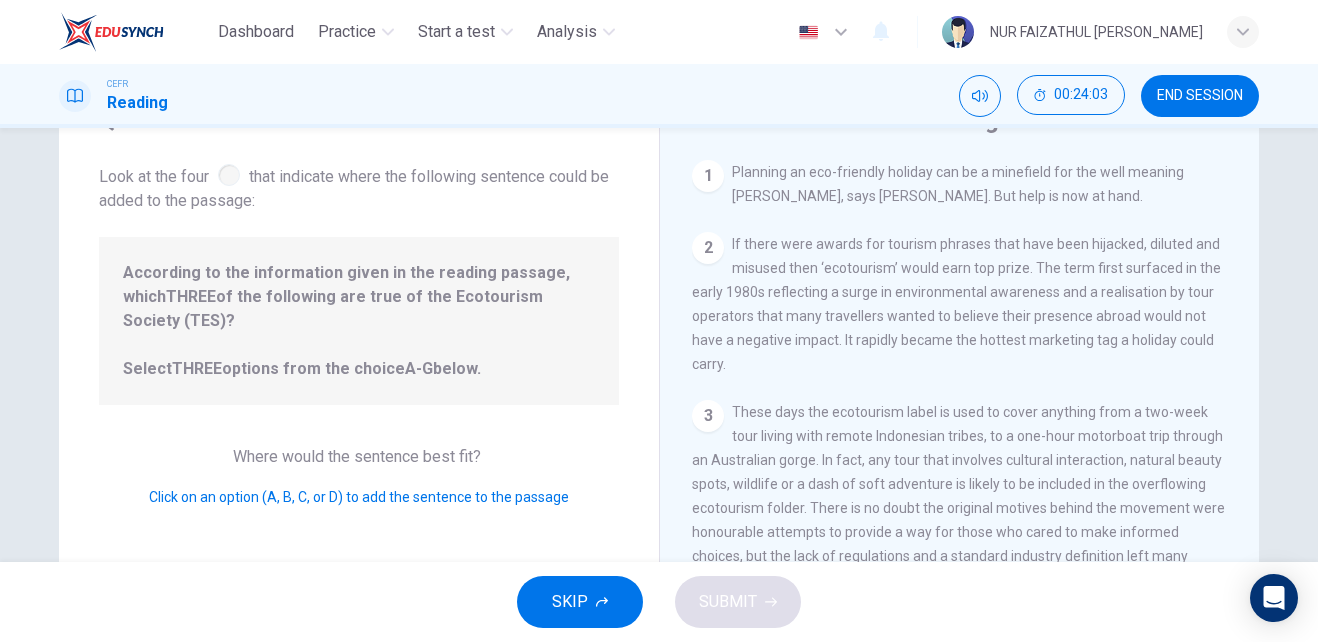 scroll, scrollTop: 95, scrollLeft: 0, axis: vertical 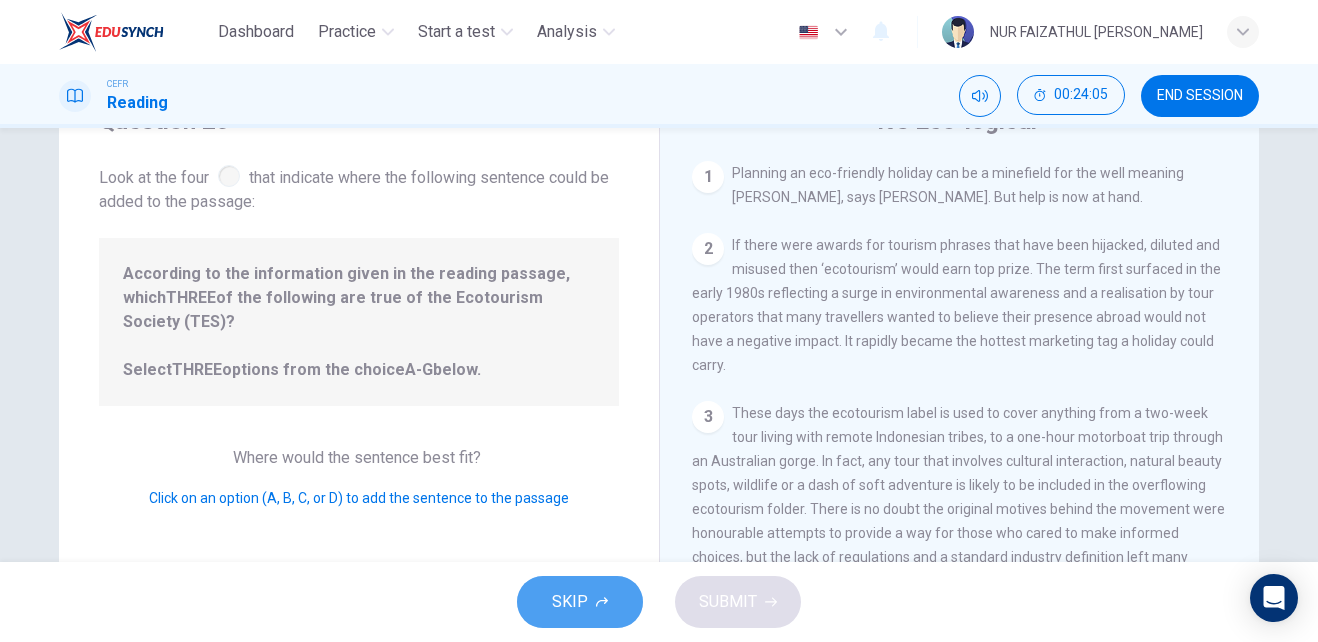 click on "SKIP" at bounding box center [570, 602] 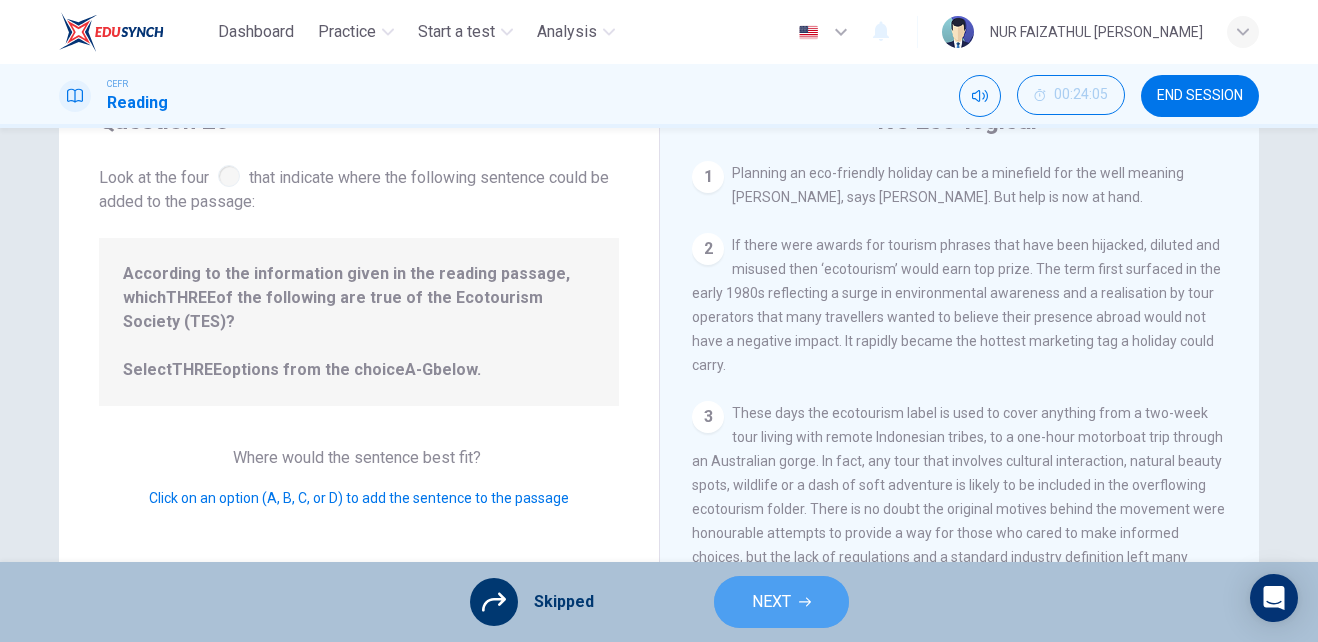 click on "NEXT" at bounding box center [781, 602] 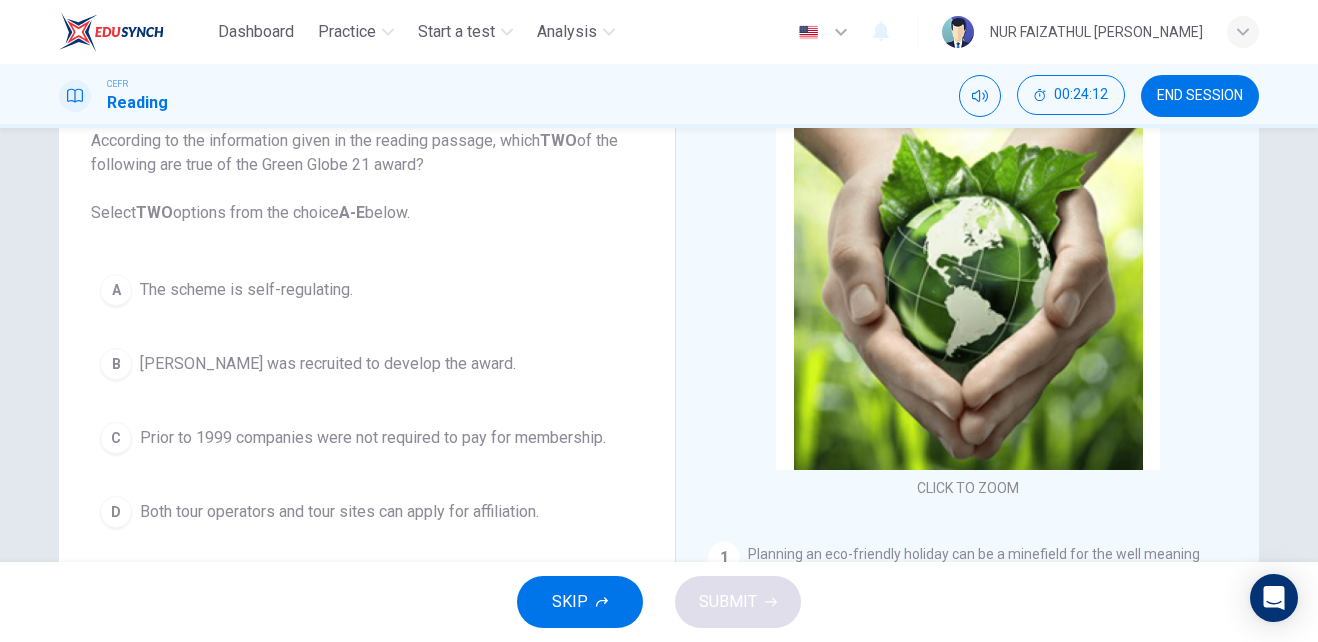 scroll, scrollTop: 128, scrollLeft: 0, axis: vertical 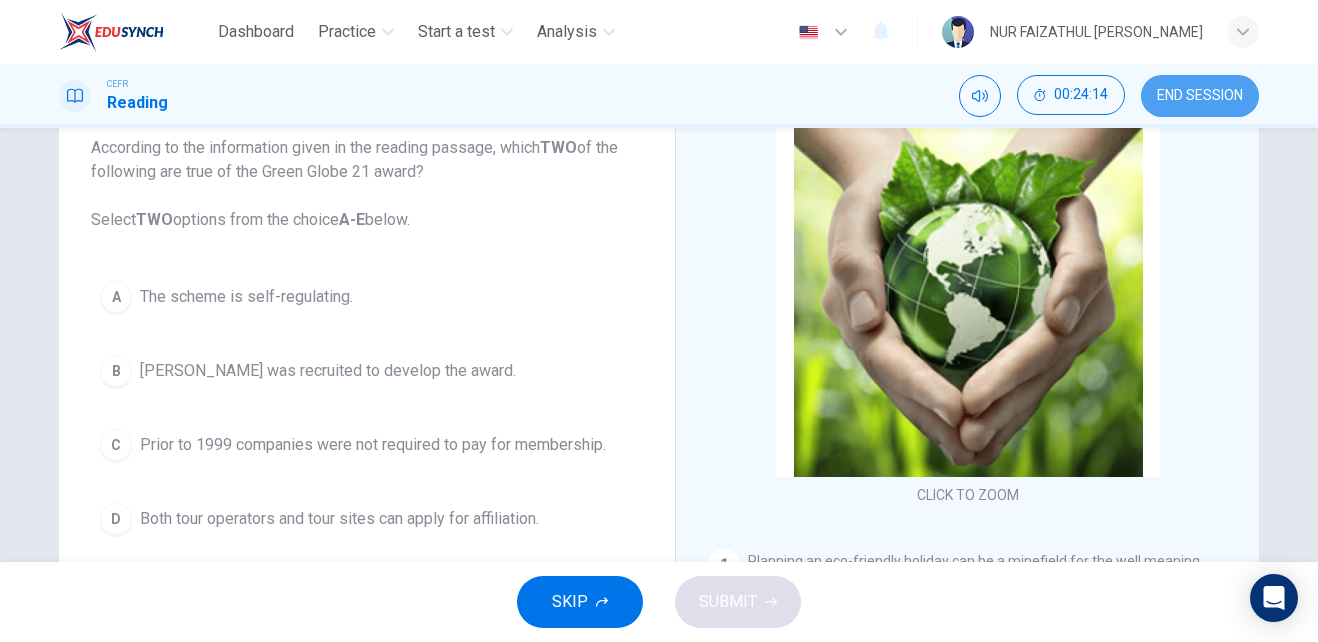 click on "END SESSION" at bounding box center (1200, 96) 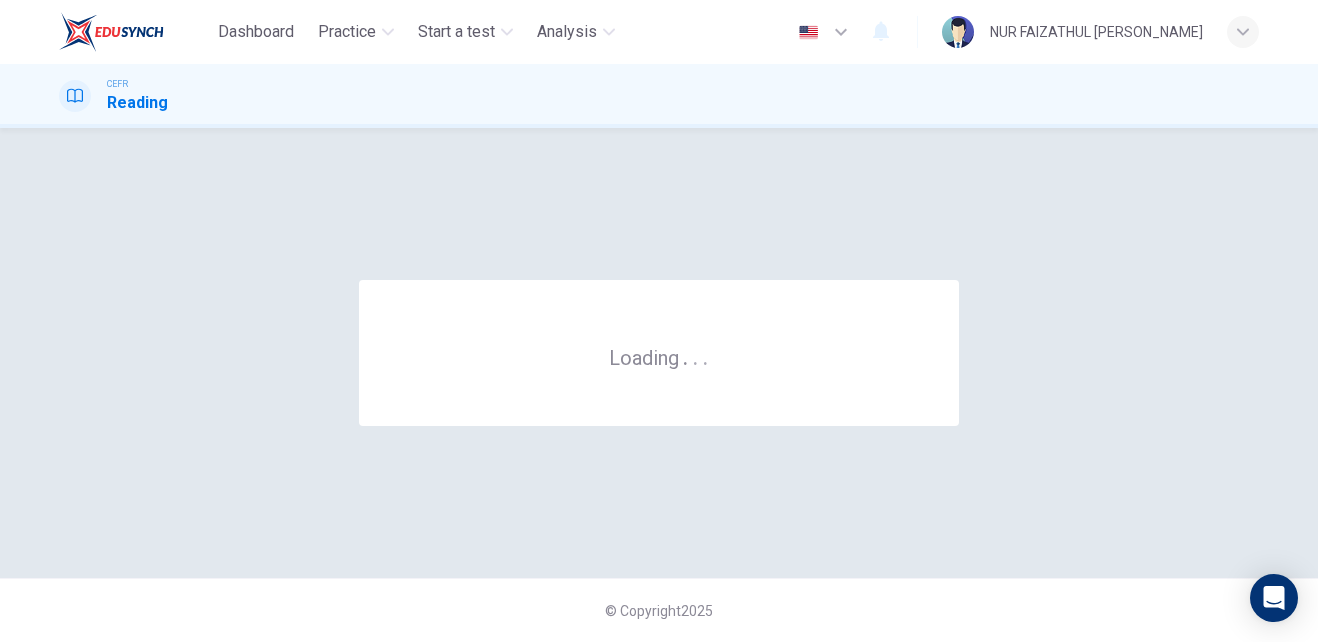 scroll, scrollTop: 0, scrollLeft: 0, axis: both 